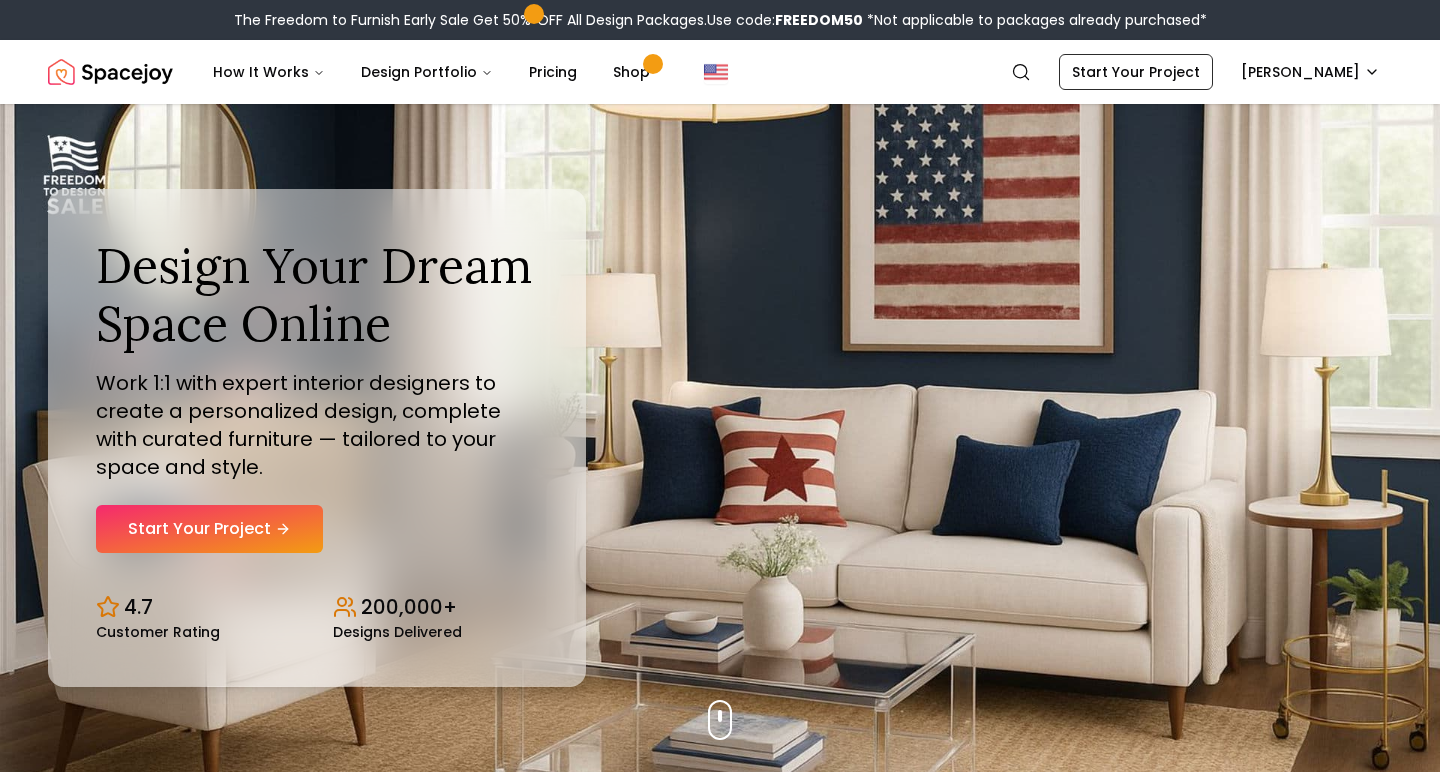 scroll, scrollTop: 0, scrollLeft: 0, axis: both 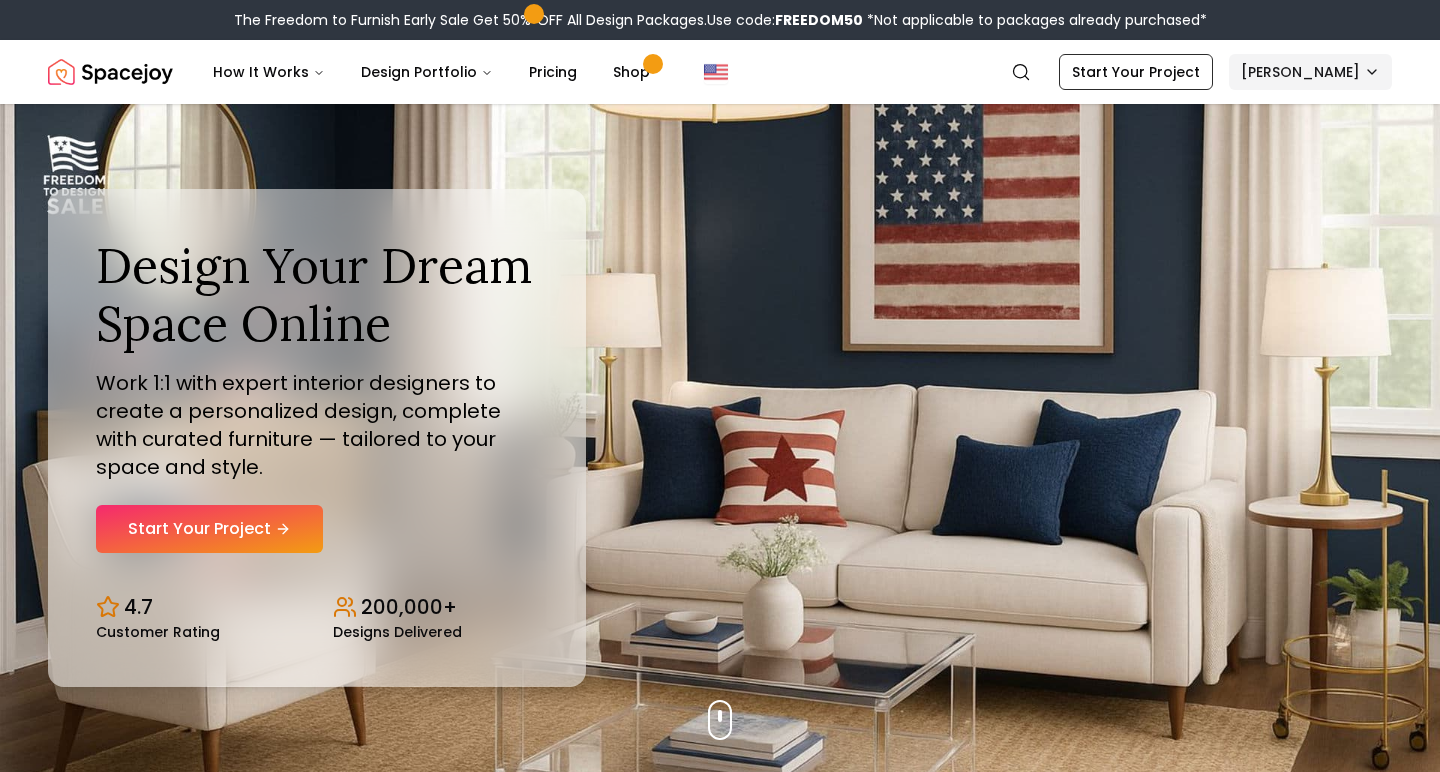 click on "The Freedom to Furnish Early Sale Get 50% OFF All Design Packages.  Use code:  FREEDOM50   *Not applicable to packages already purchased* Spacejoy How It Works   Design Portfolio   Pricing Shop Search Start Your Project   [PERSON_NAME] Design Your Dream Space Online Work 1:1 with expert interior designers to create a personalized design, complete with curated furniture — tailored to your space and style. Start Your Project   4.7 Customer Rating 200,000+ Designs Delivered Design Your Dream Space Online Work 1:1 with expert interior designers to create a personalized design, complete with curated furniture — tailored to your space and style. Start Your Project   4.7 Customer Rating 200,000+ Designs Delivered The Freedom to Furnish Early Sale Get 50% OFF on all Design Packages Get Started   [DATE] Sale Up to 70% OFF on Furniture & Decor Shop Now   Get Matched with Expert Interior Designers Online! [PERSON_NAME] Designer [PERSON_NAME] Designer [PERSON_NAME] Designer [PERSON_NAME] Designer Designer" at bounding box center [720, 5956] 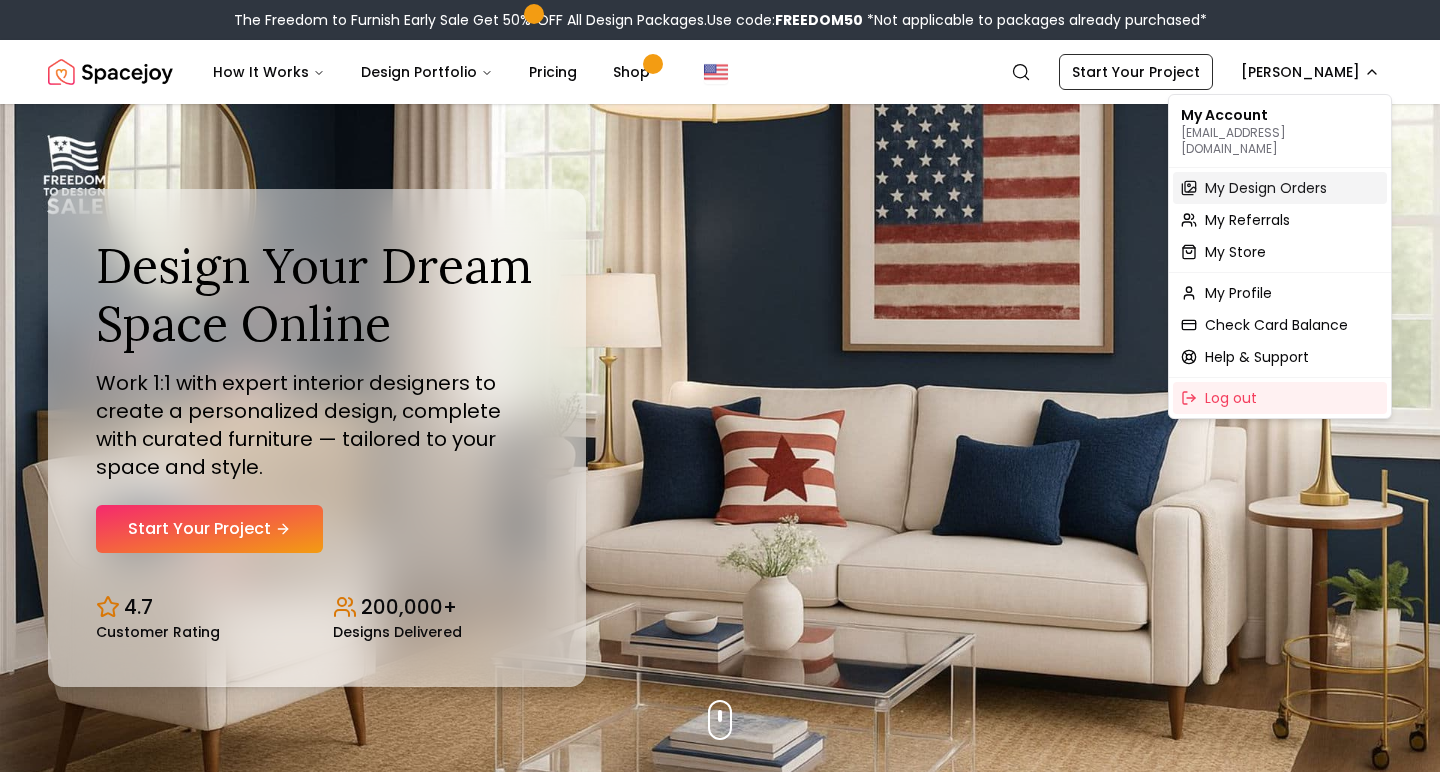 click on "My Design Orders" at bounding box center (1266, 188) 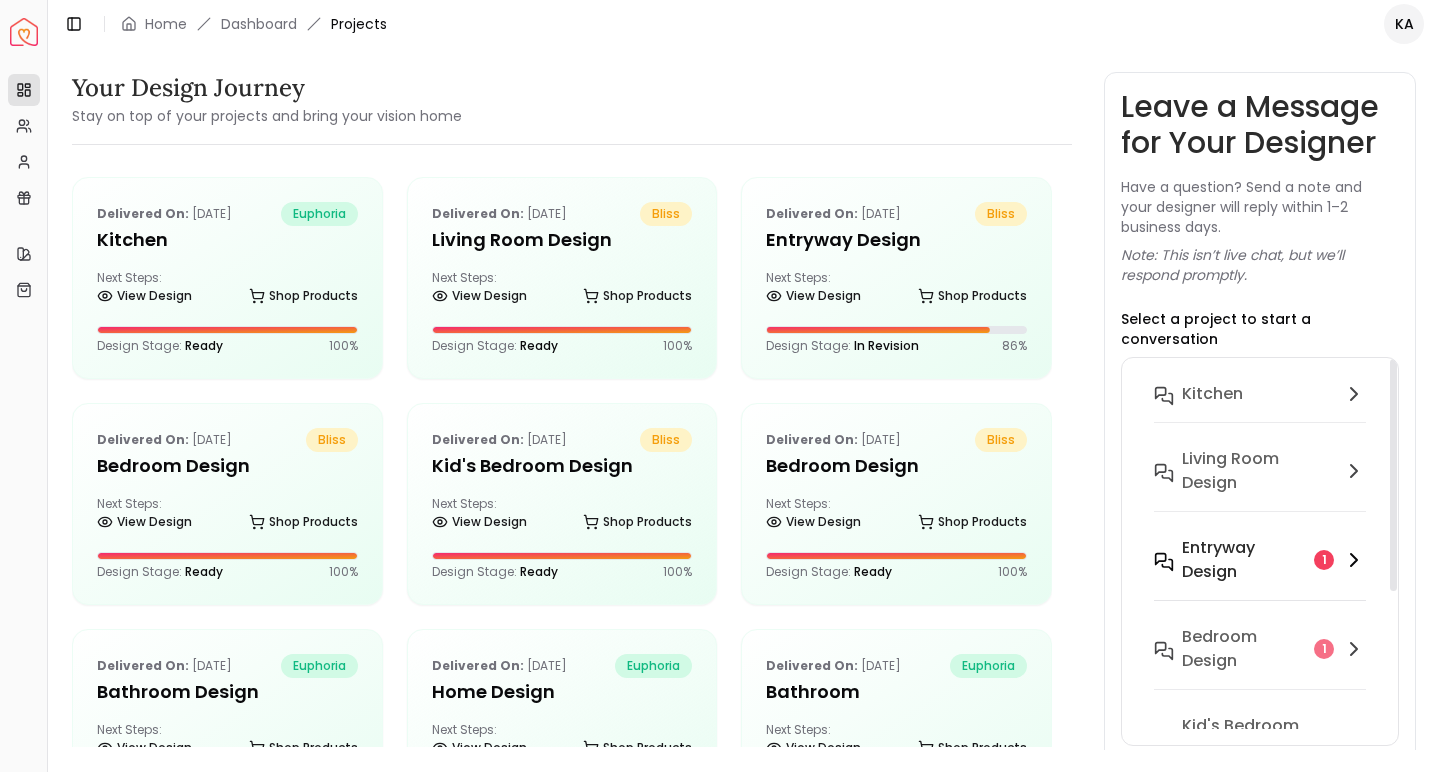 click on "entryway design" at bounding box center [1244, 560] 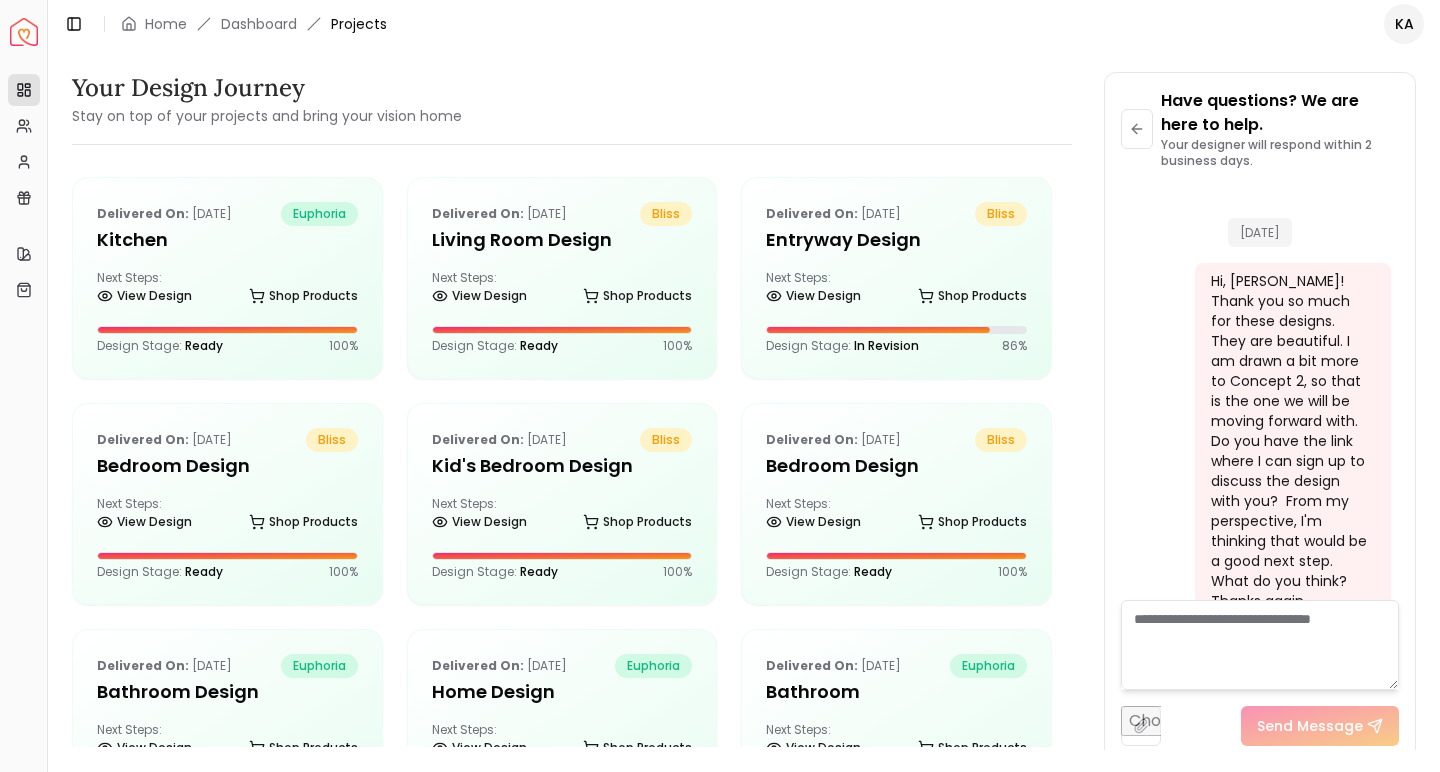 scroll, scrollTop: 5287, scrollLeft: 0, axis: vertical 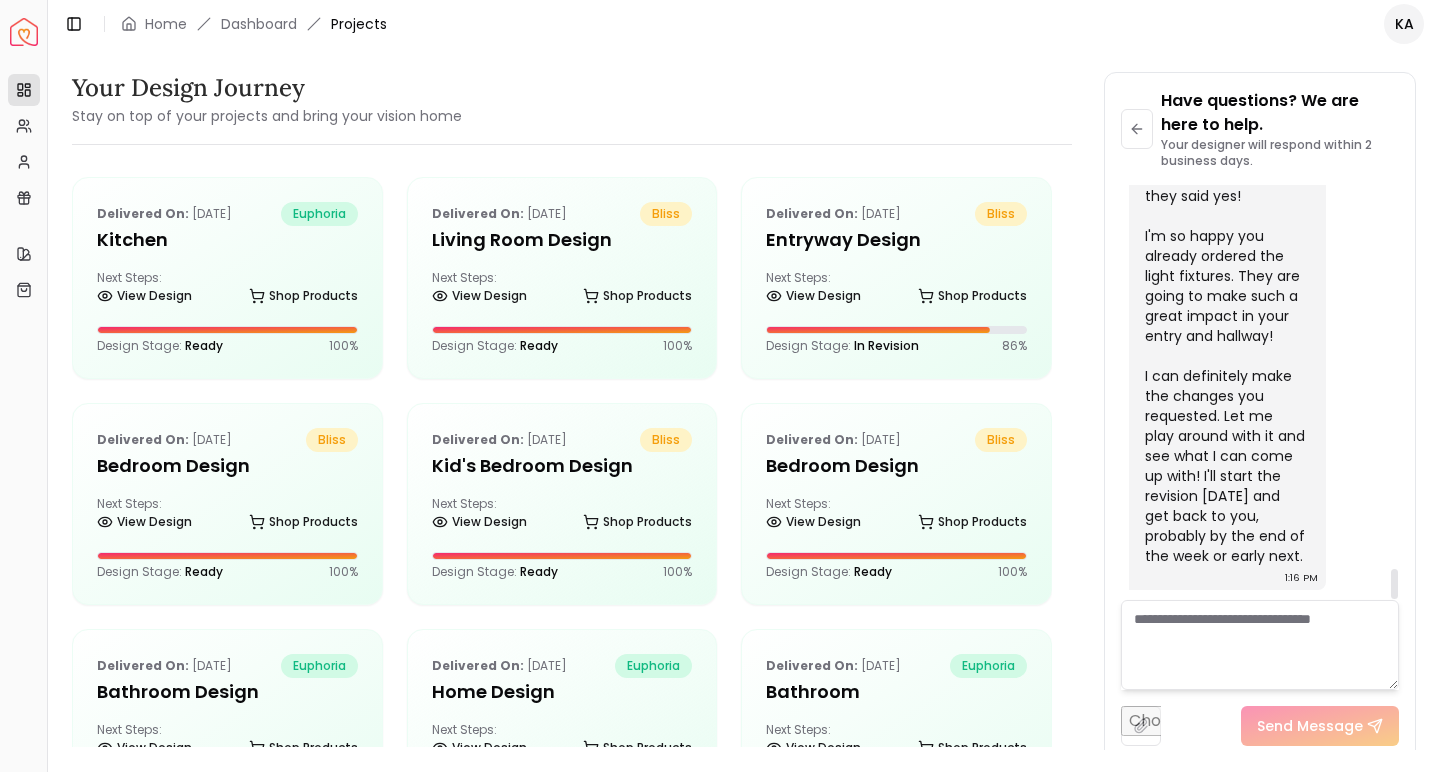 click on "Hi [PERSON_NAME],
It's good to hear from you! Our revision policy usually requires and revision requests come in [DATE] of receiving your previous design, but I asked customer service to make an exception for you and they said yes!
I'm so happy you already ordered the light fixtures. They are going to make such a great impact in your entry and hallway!
I can definitely make the changes you requested. Let me play around with it and see what I can come up with! I'll start the revision [DATE] and get back to you, probably by the end of the week or early next." at bounding box center [1225, 256] 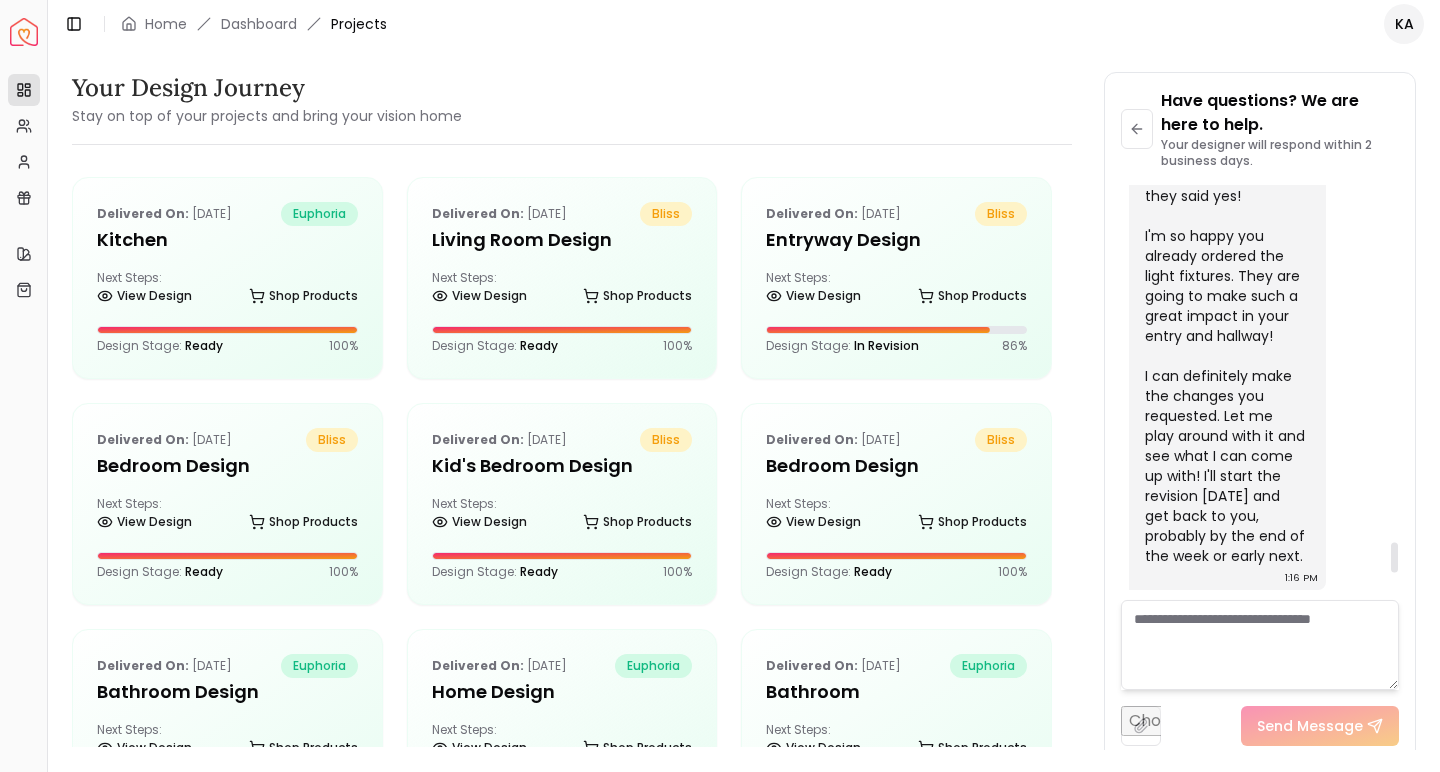 scroll, scrollTop: 4921, scrollLeft: 0, axis: vertical 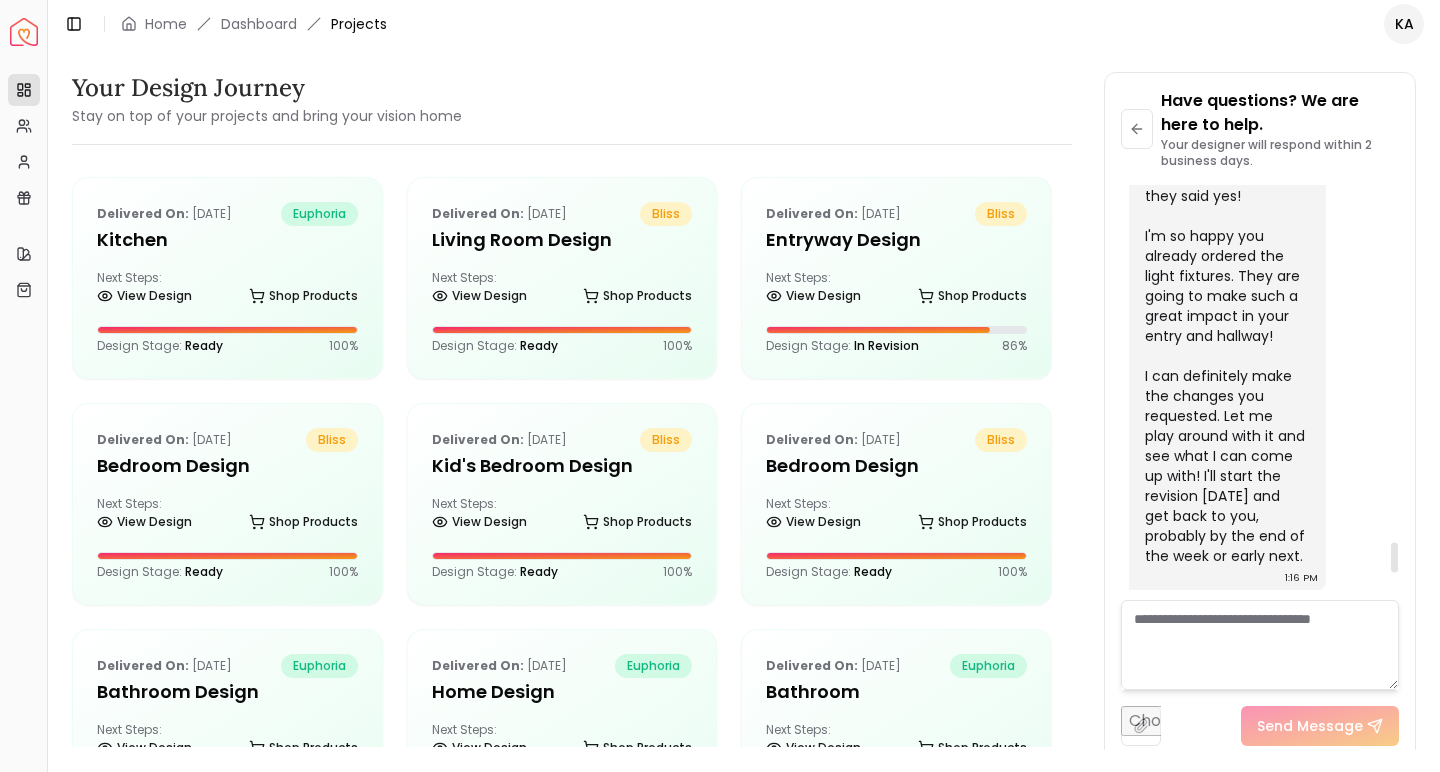 click on "Hi [PERSON_NAME],
It's good to hear from you! Our revision policy usually requires and revision requests come in [DATE] of receiving your previous design, but I asked customer service to make an exception for you and they said yes!
I'm so happy you already ordered the light fixtures. They are going to make such a great impact in your entry and hallway!
I can definitely make the changes you requested. Let me play around with it and see what I can come up with! I'll start the revision [DATE] and get back to you, probably by the end of the week or early next." at bounding box center [1225, 256] 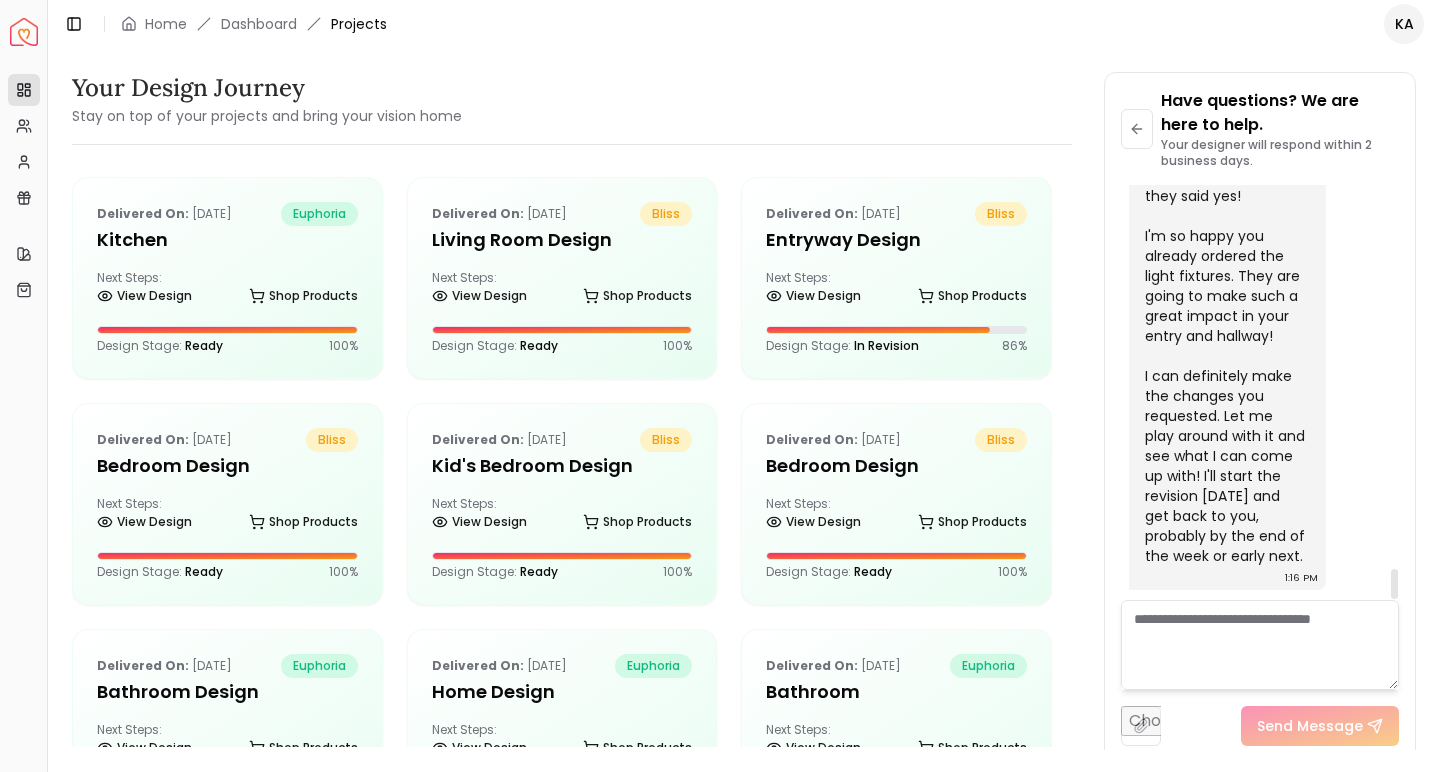 scroll, scrollTop: 5287, scrollLeft: 0, axis: vertical 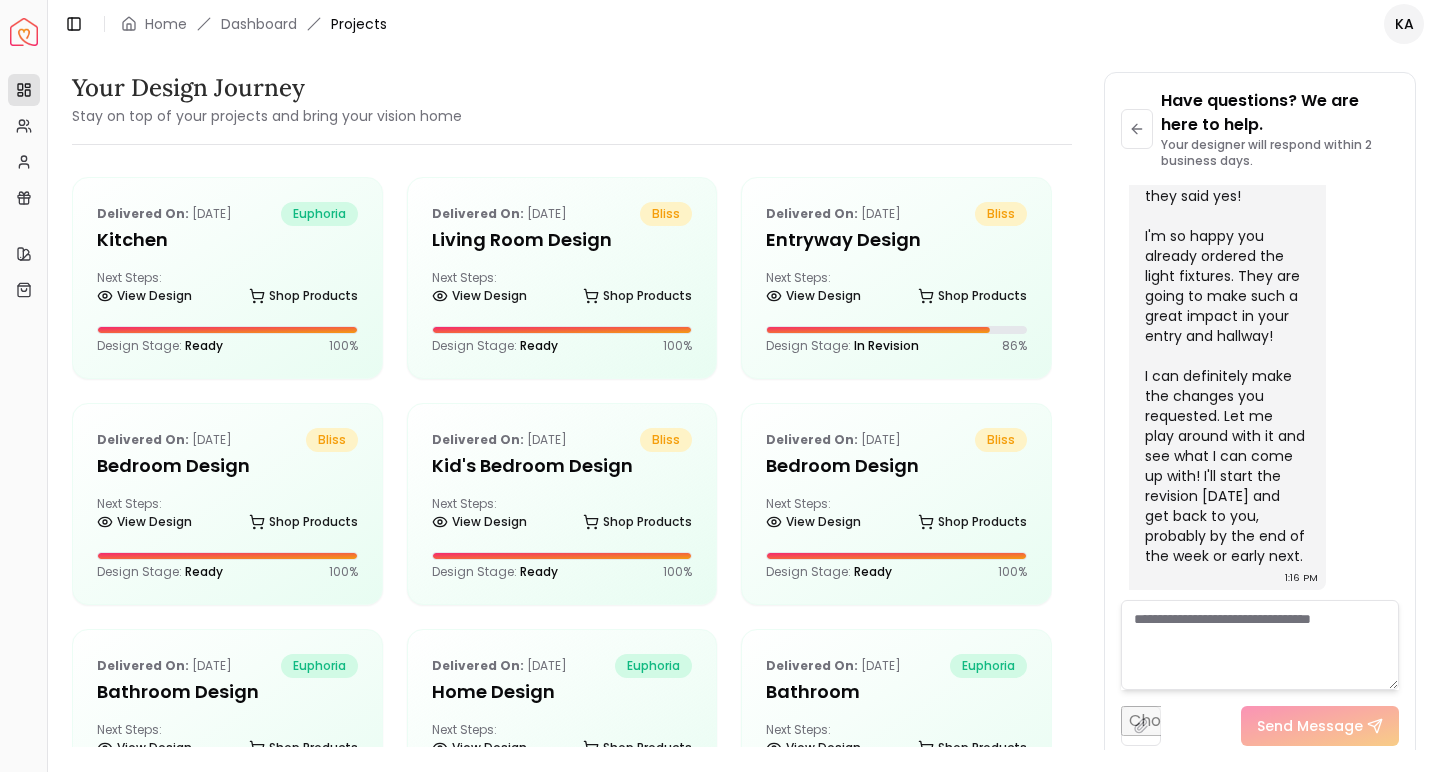 click at bounding box center [1260, 645] 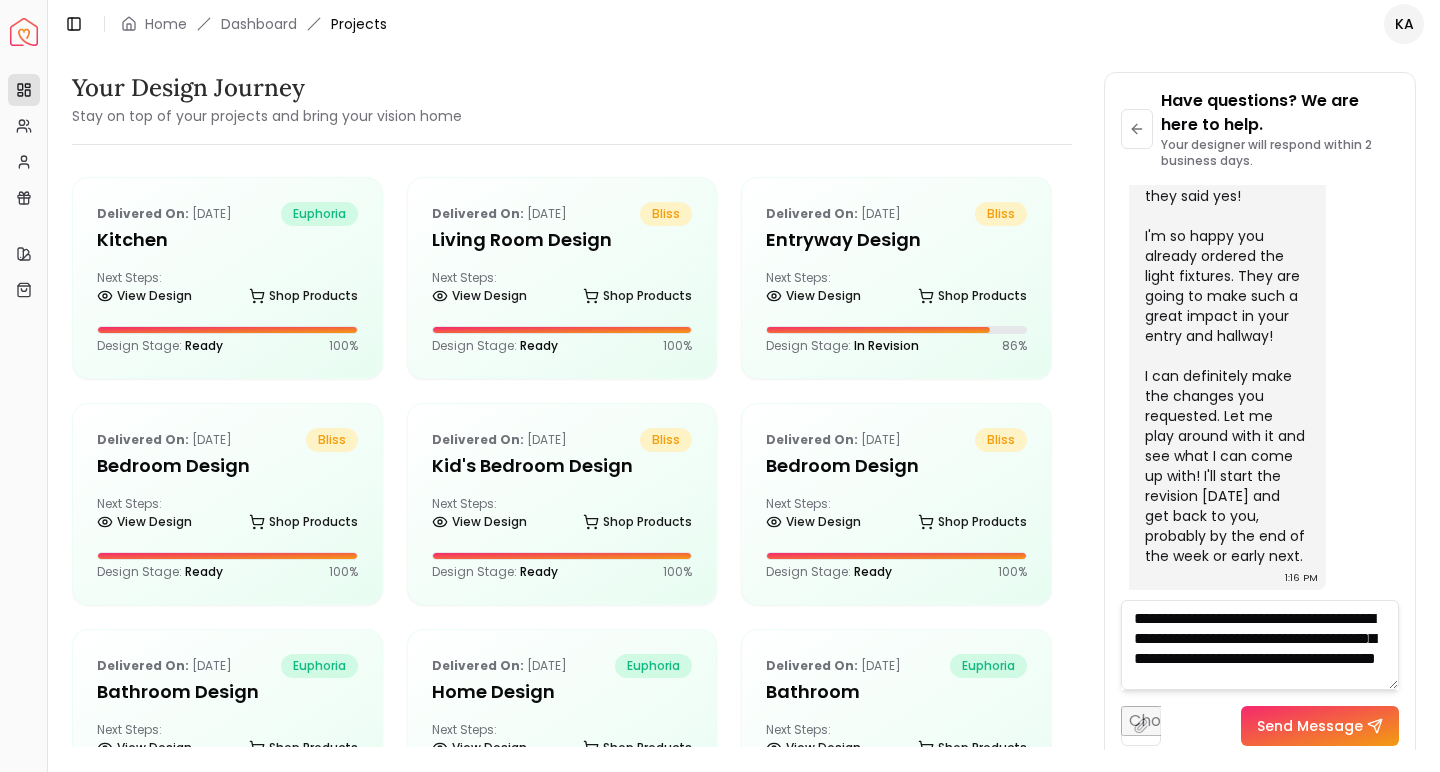 scroll, scrollTop: 28, scrollLeft: 0, axis: vertical 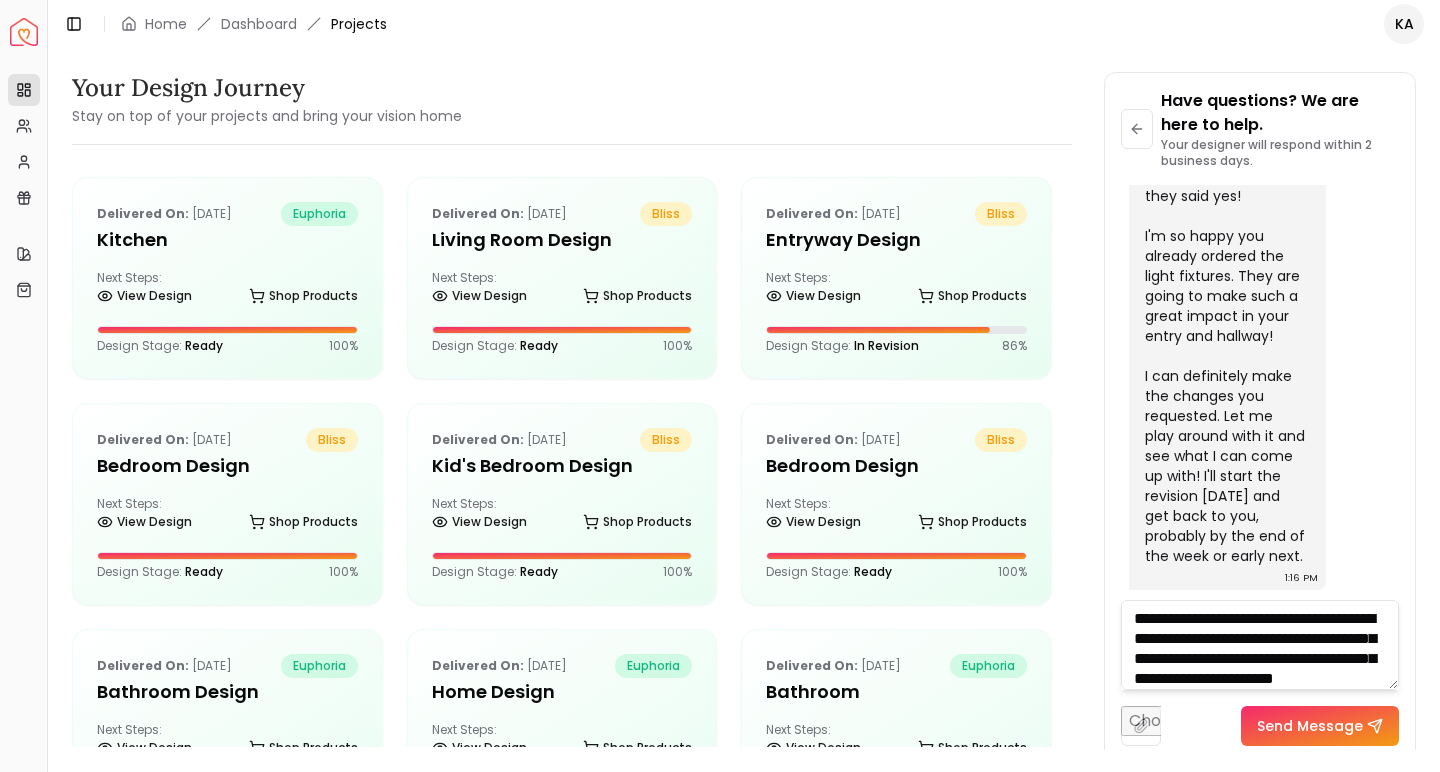 drag, startPoint x: 1321, startPoint y: 668, endPoint x: 1096, endPoint y: 589, distance: 238.46593 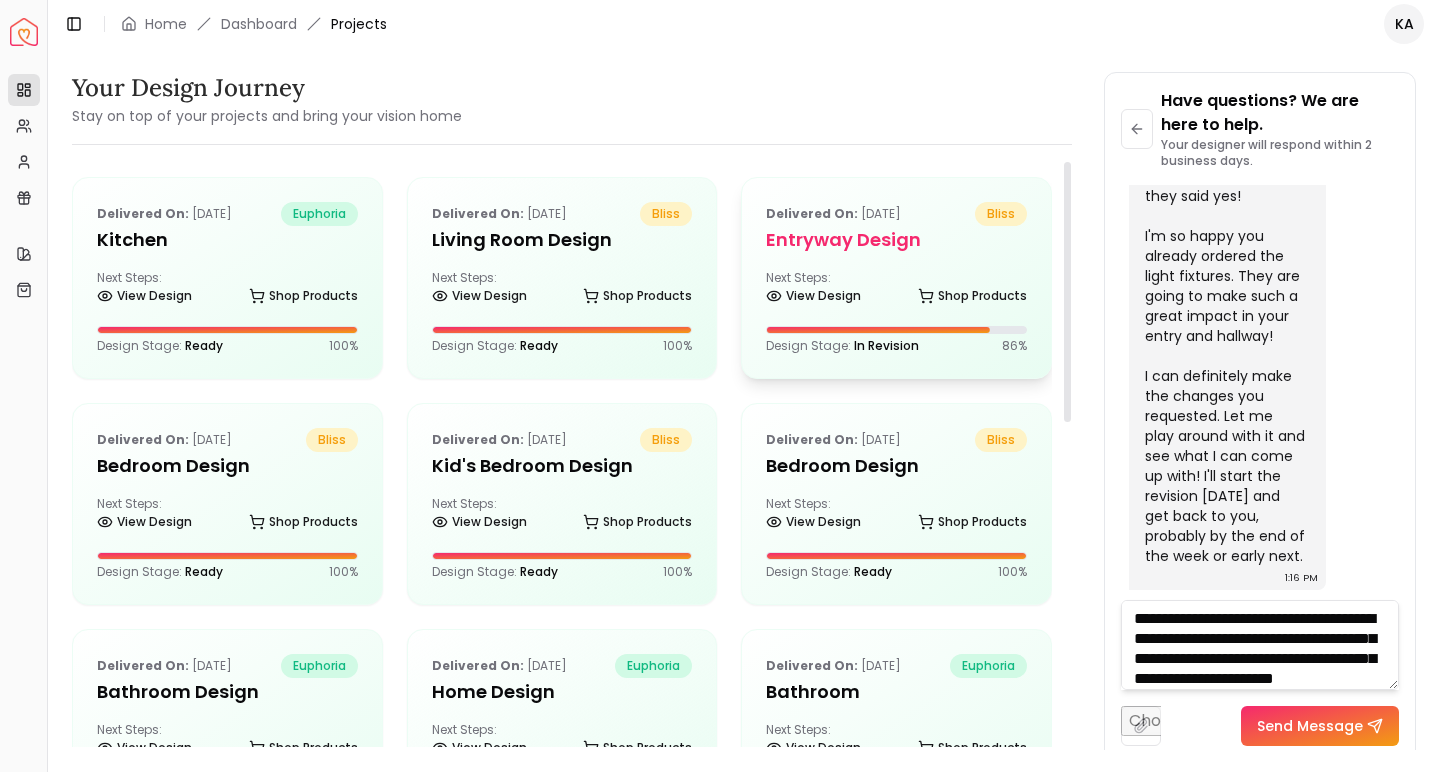 type on "**********" 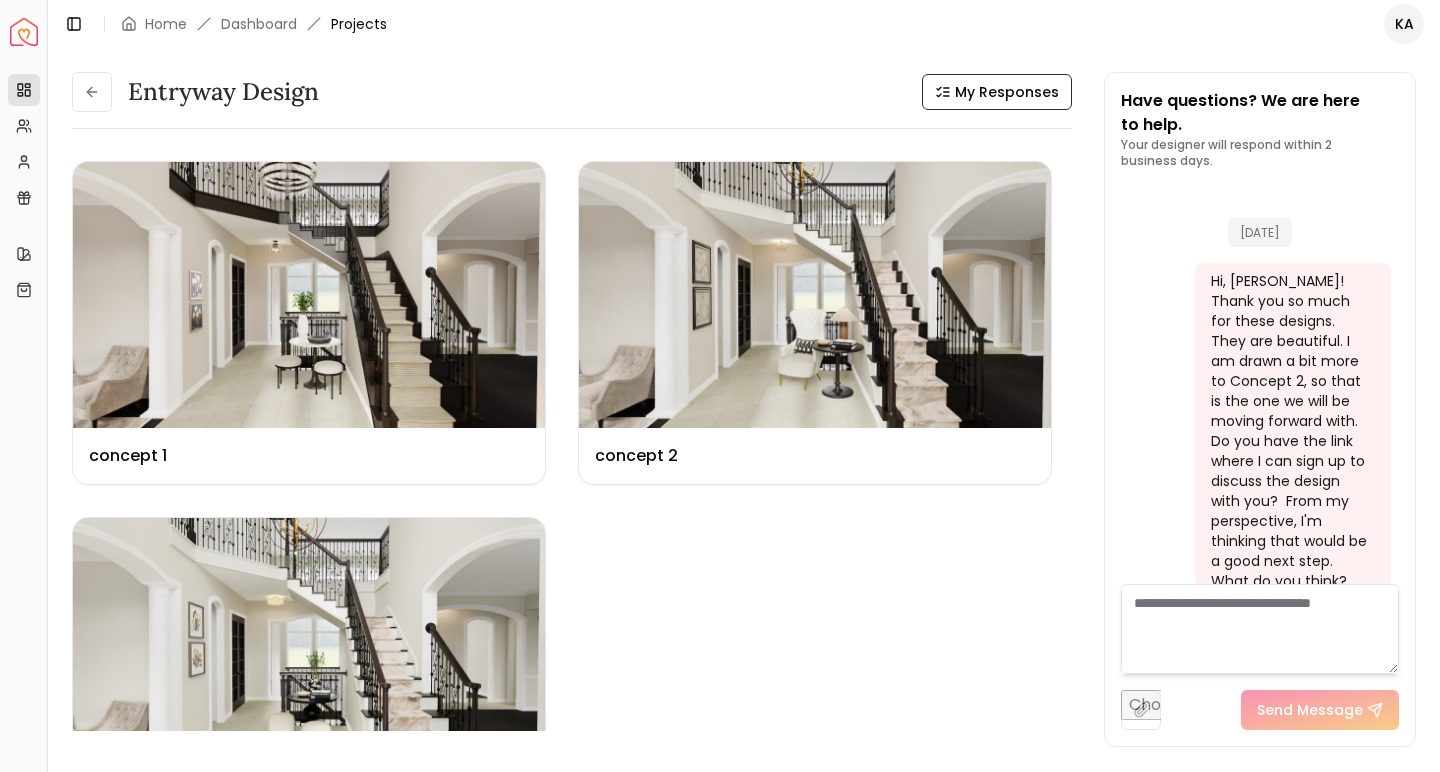 scroll, scrollTop: 5303, scrollLeft: 0, axis: vertical 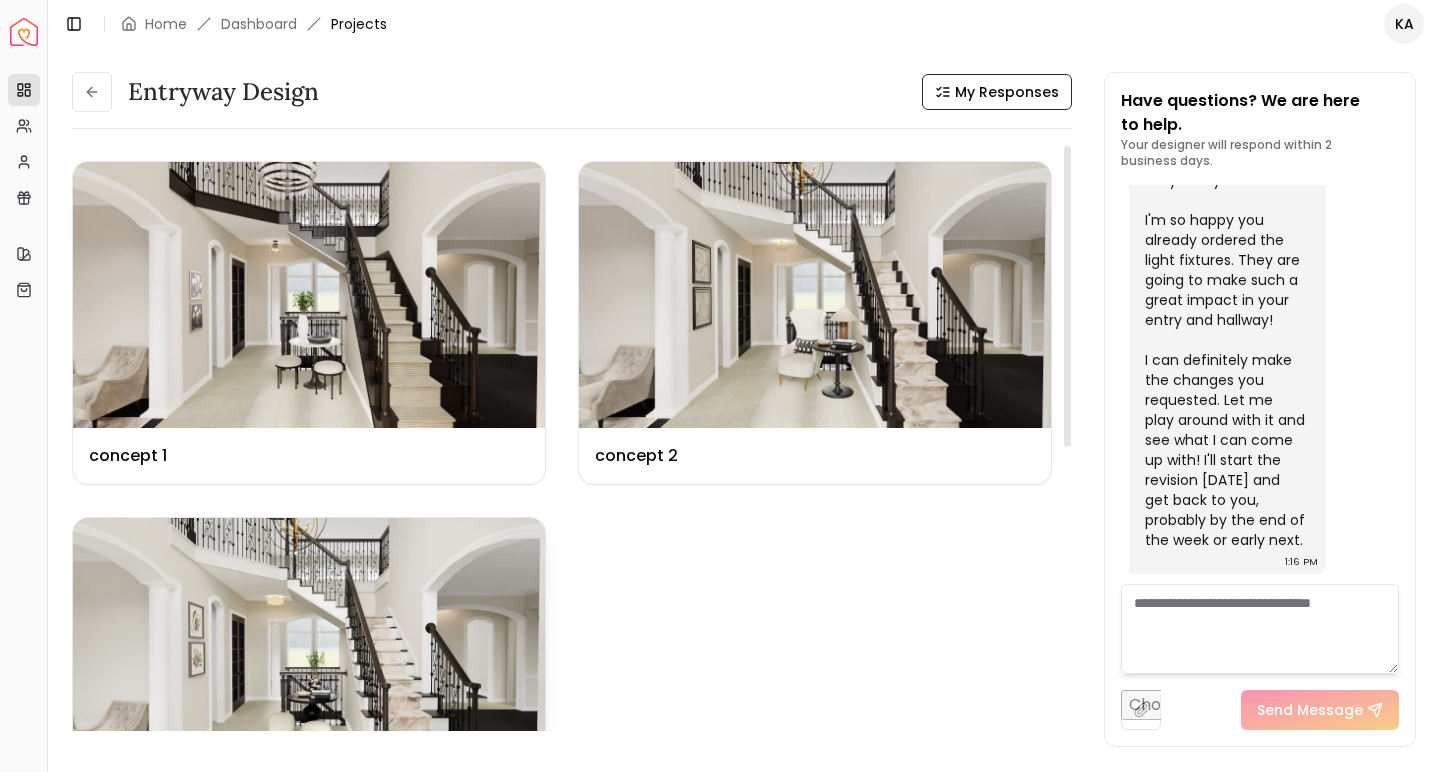 click at bounding box center (309, 651) 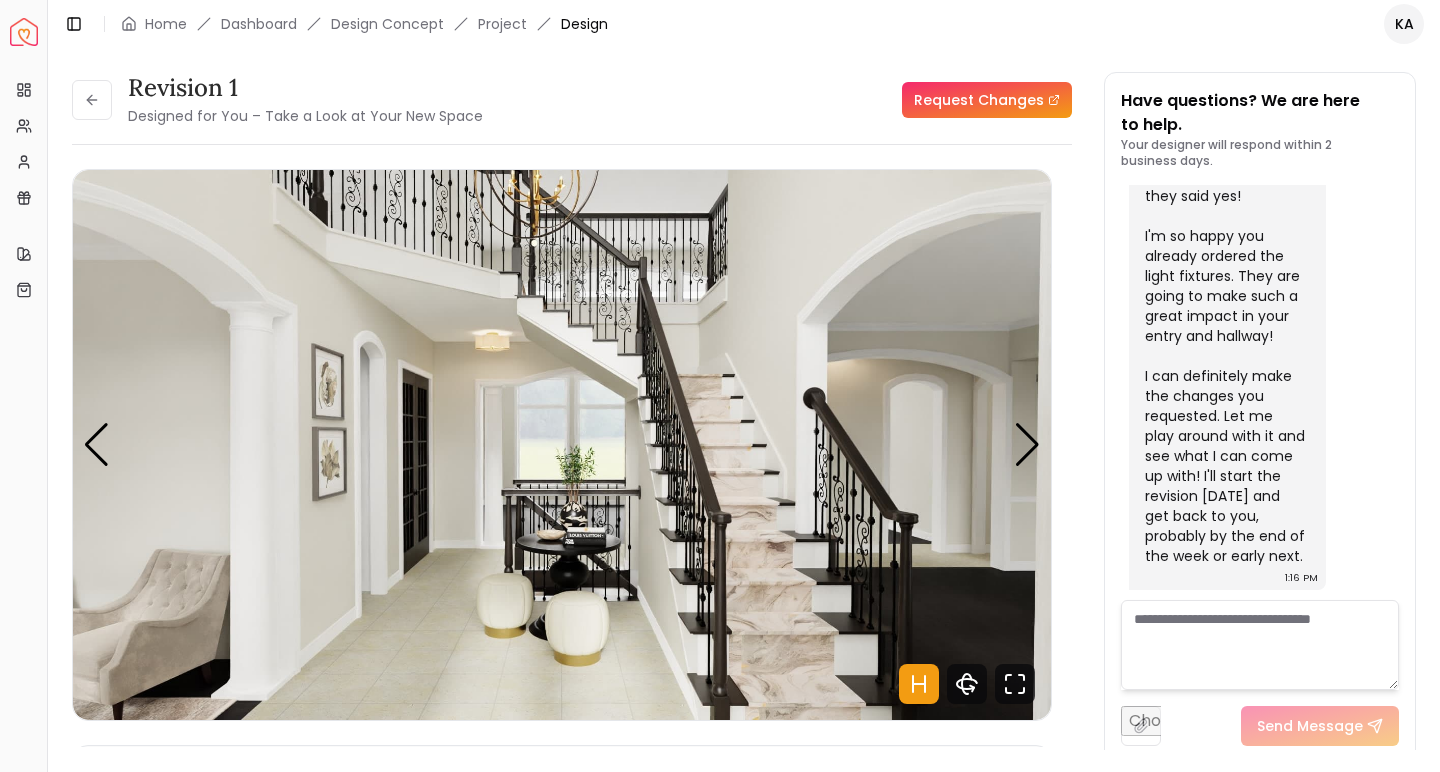 scroll, scrollTop: 5287, scrollLeft: 0, axis: vertical 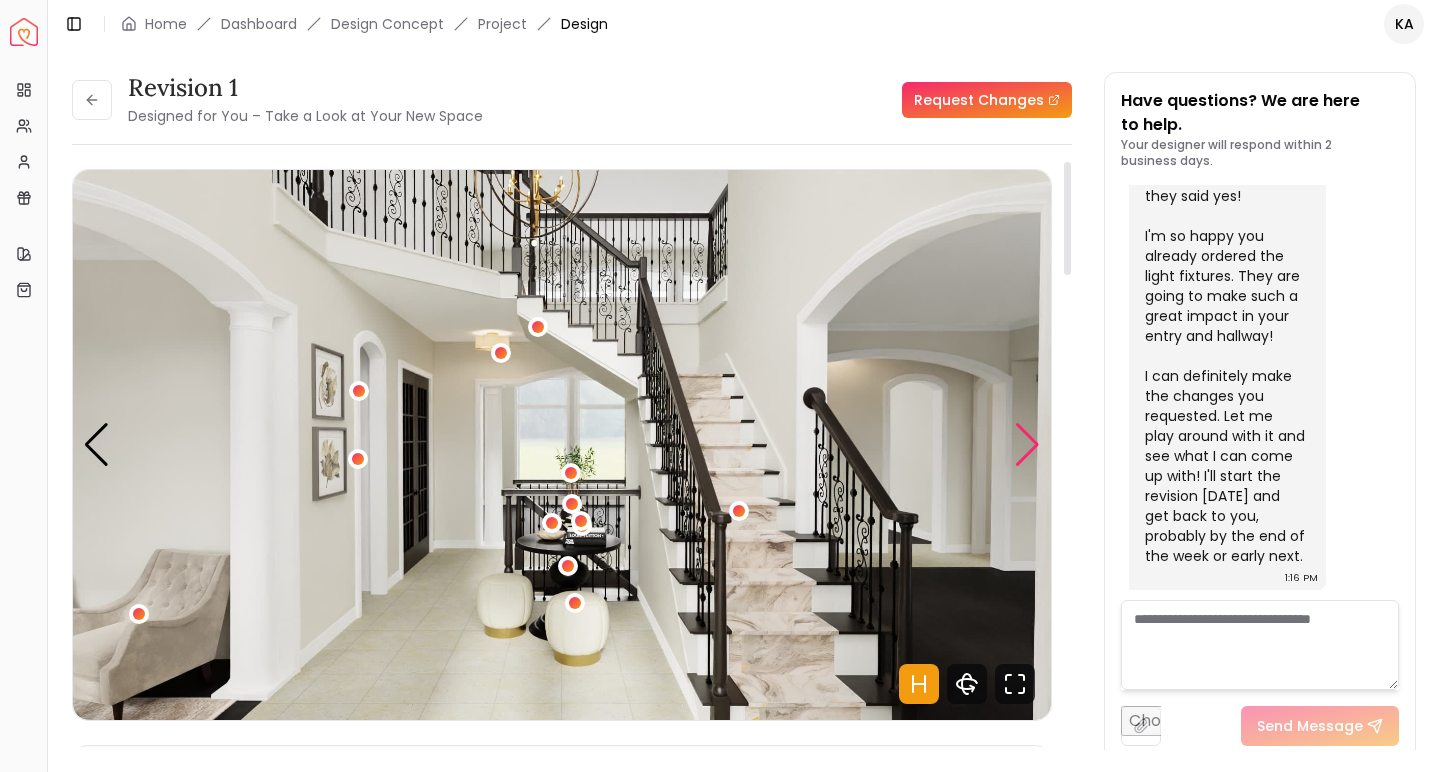 click at bounding box center [1027, 445] 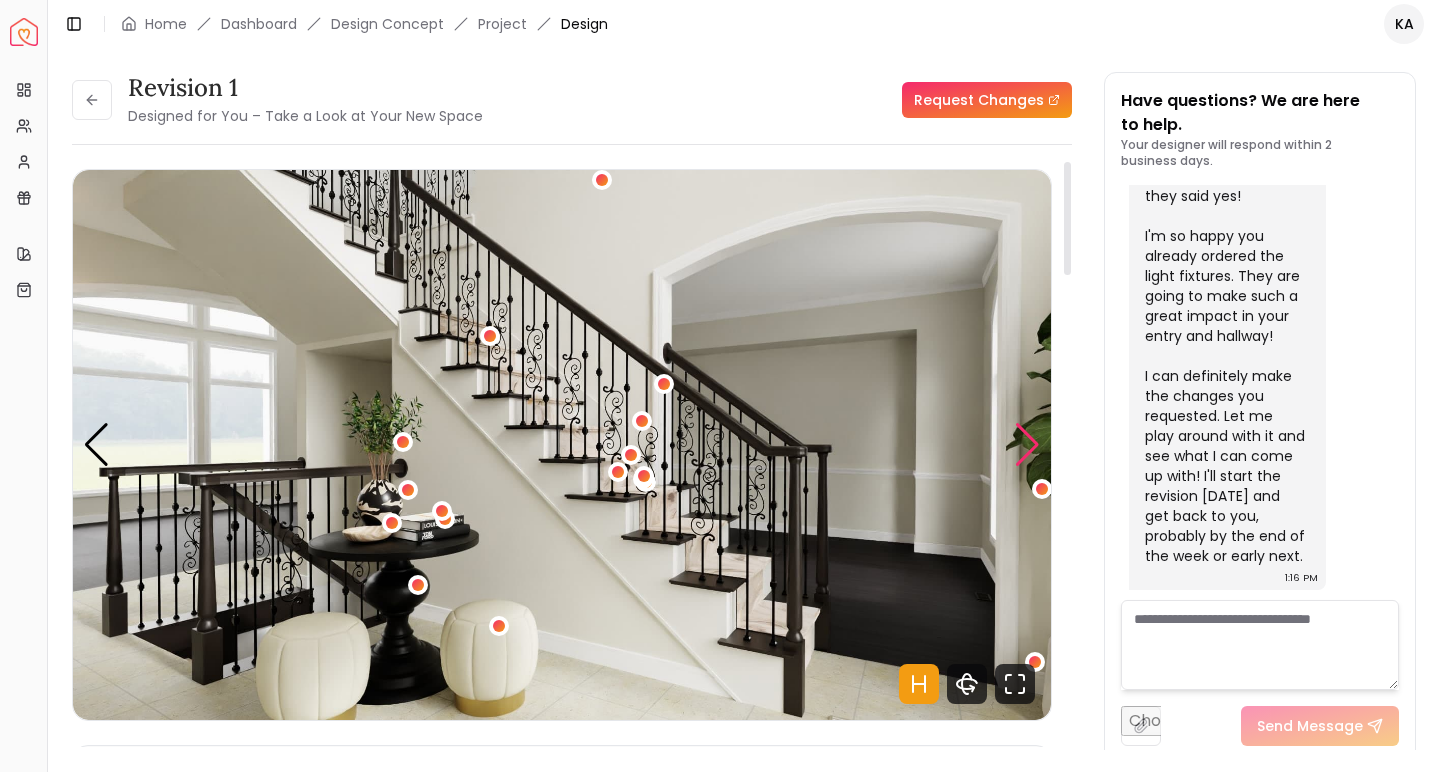click at bounding box center [1027, 445] 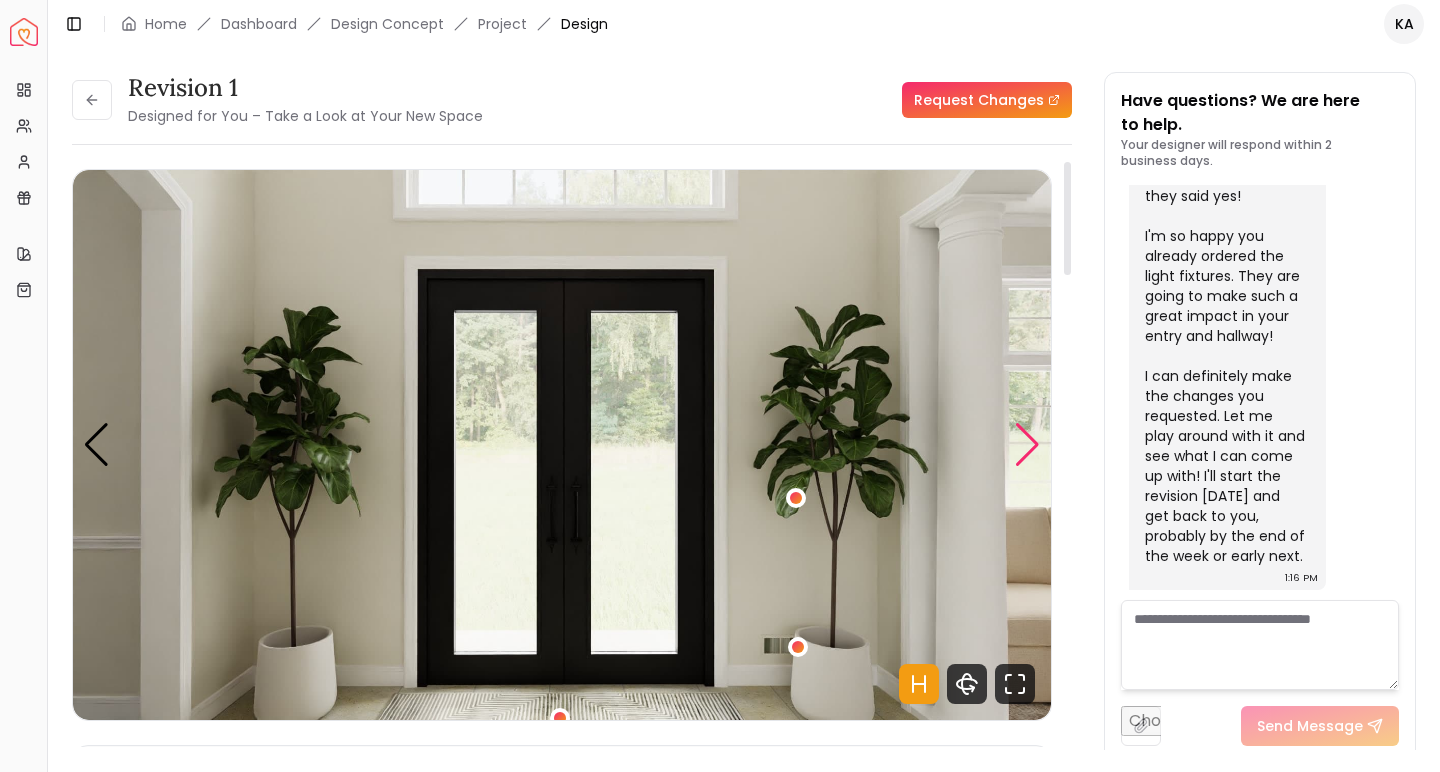 click at bounding box center [1027, 445] 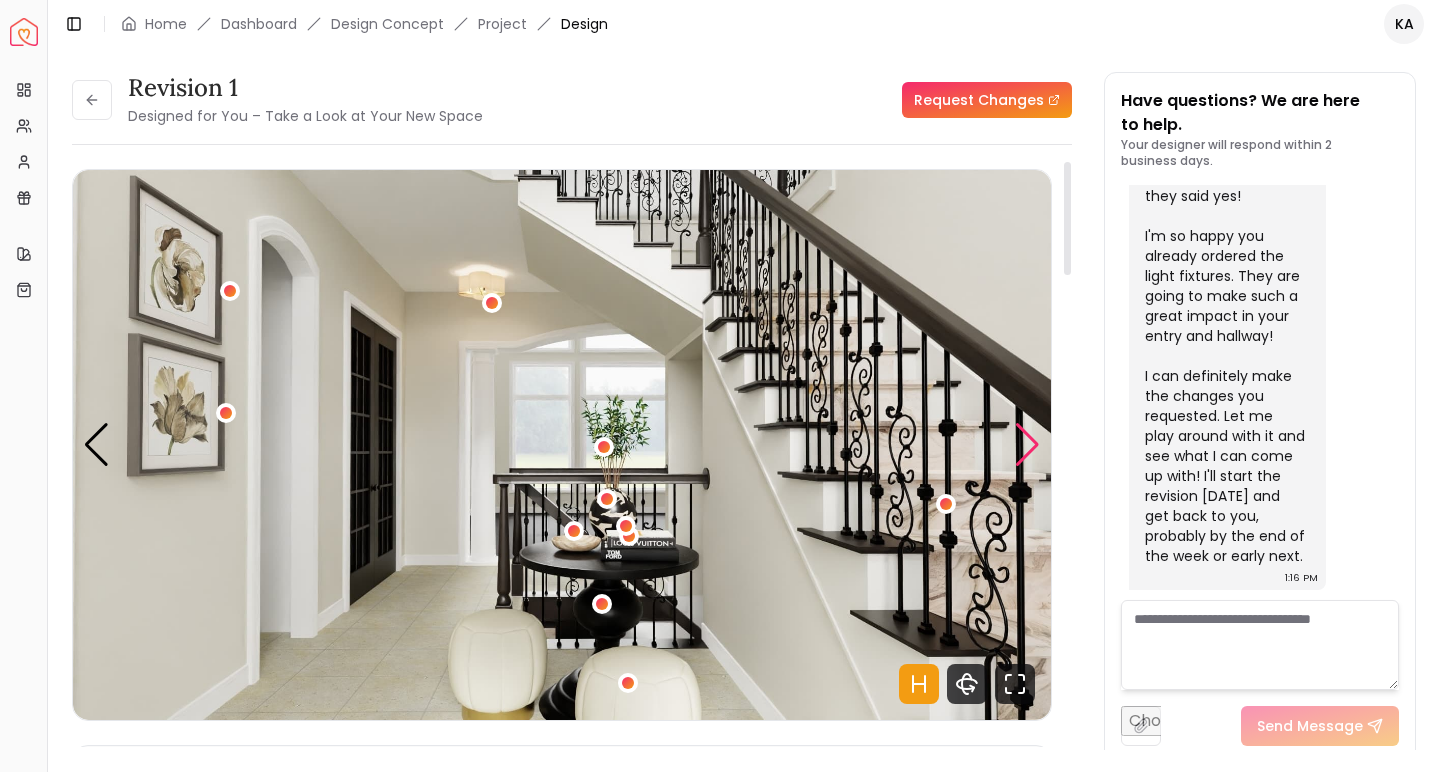click at bounding box center [1027, 445] 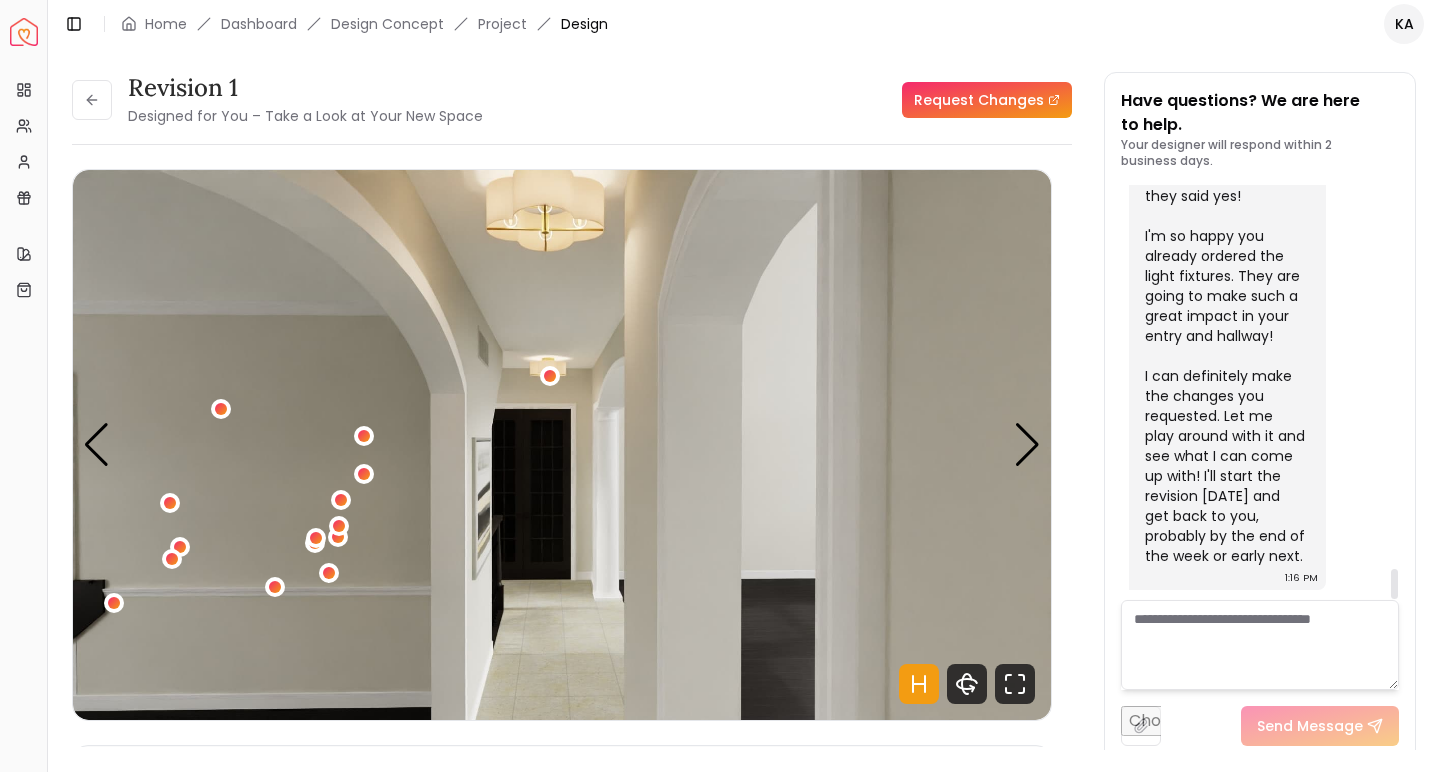 click at bounding box center (1260, 645) 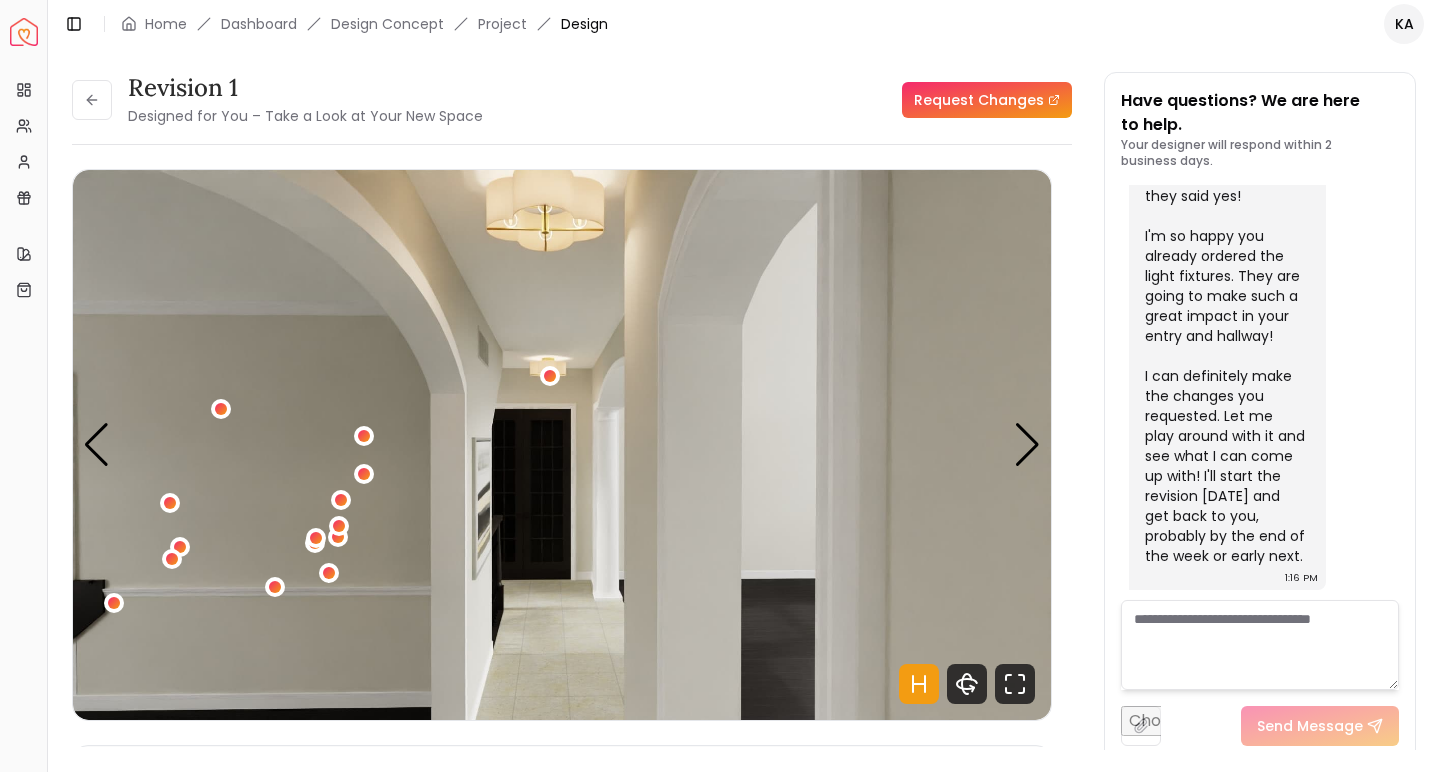 paste on "**********" 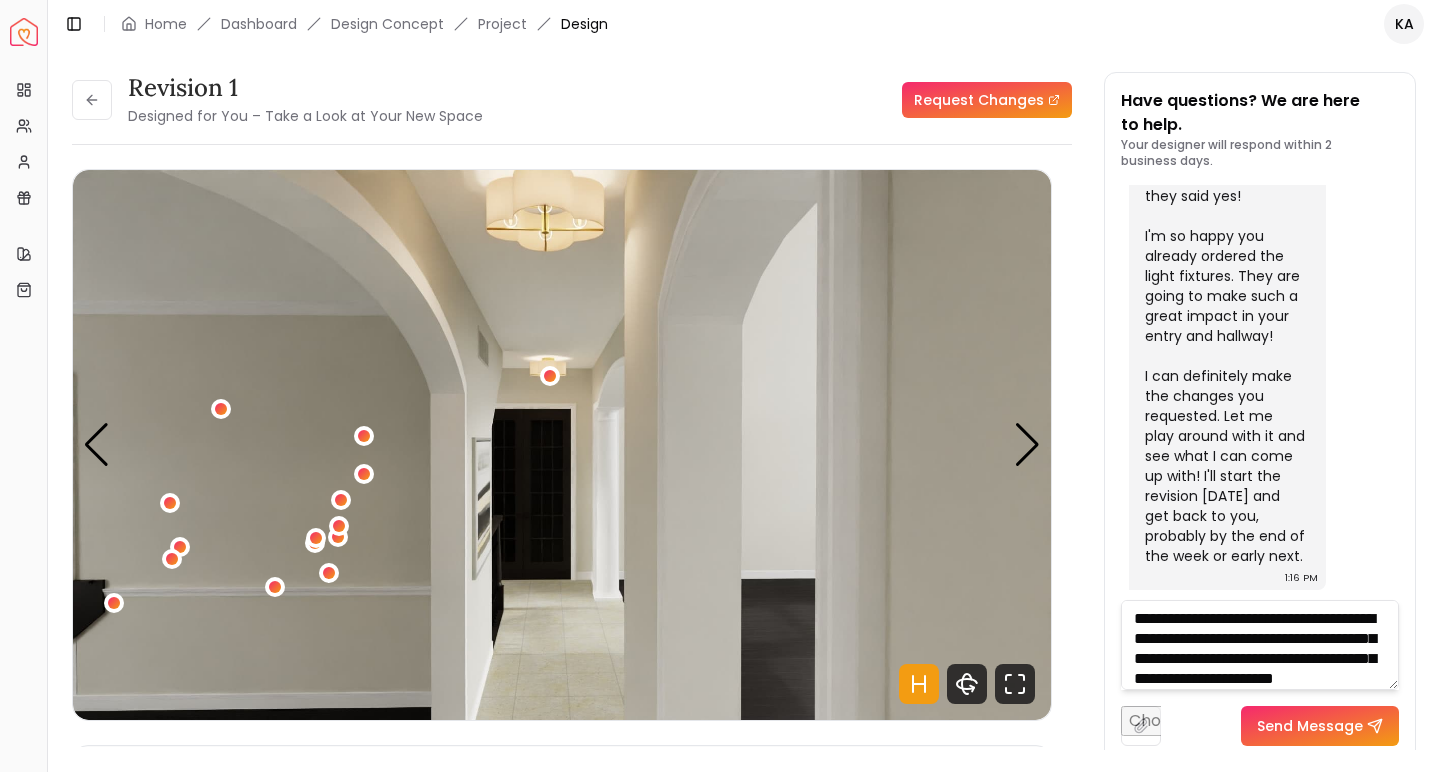 scroll, scrollTop: 28, scrollLeft: 0, axis: vertical 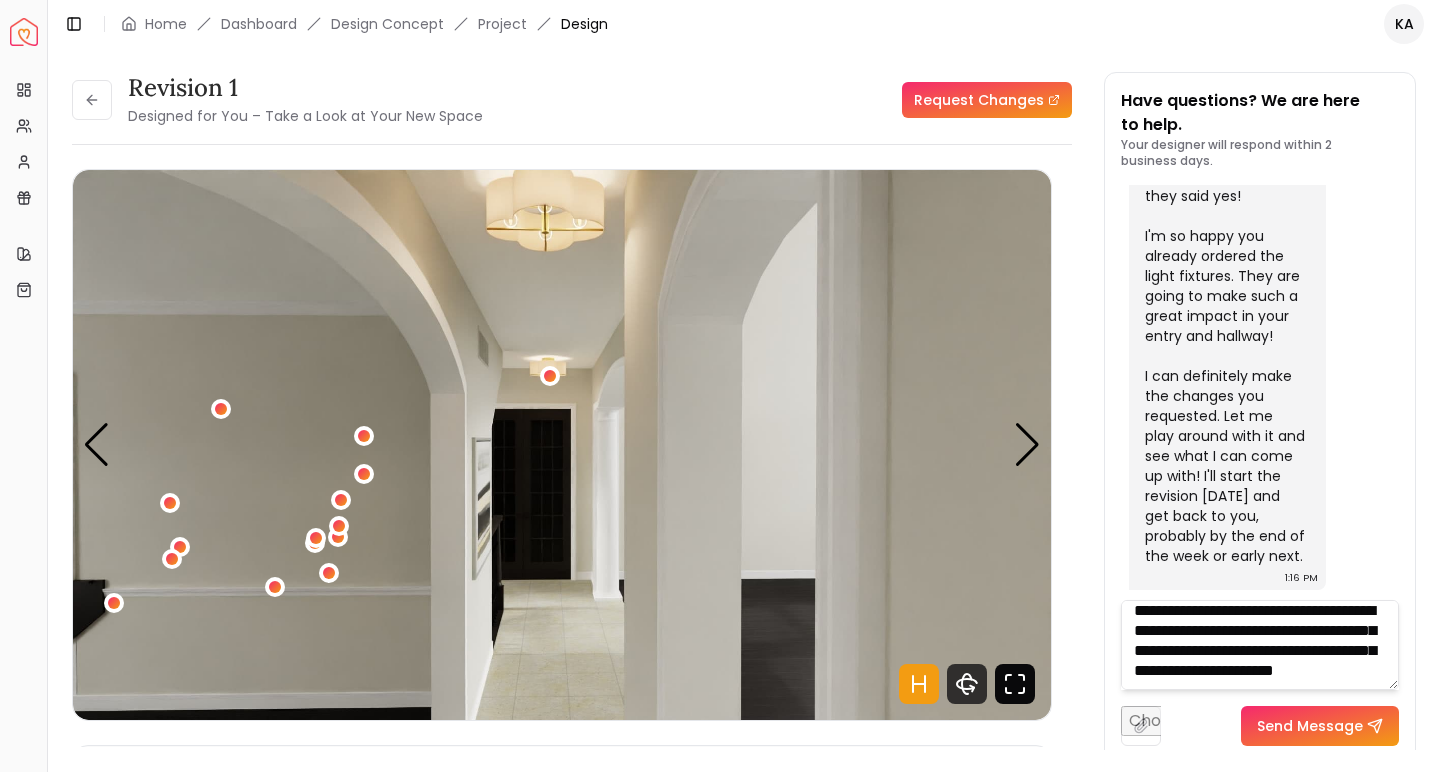 drag, startPoint x: 1357, startPoint y: 670, endPoint x: 1027, endPoint y: 677, distance: 330.07425 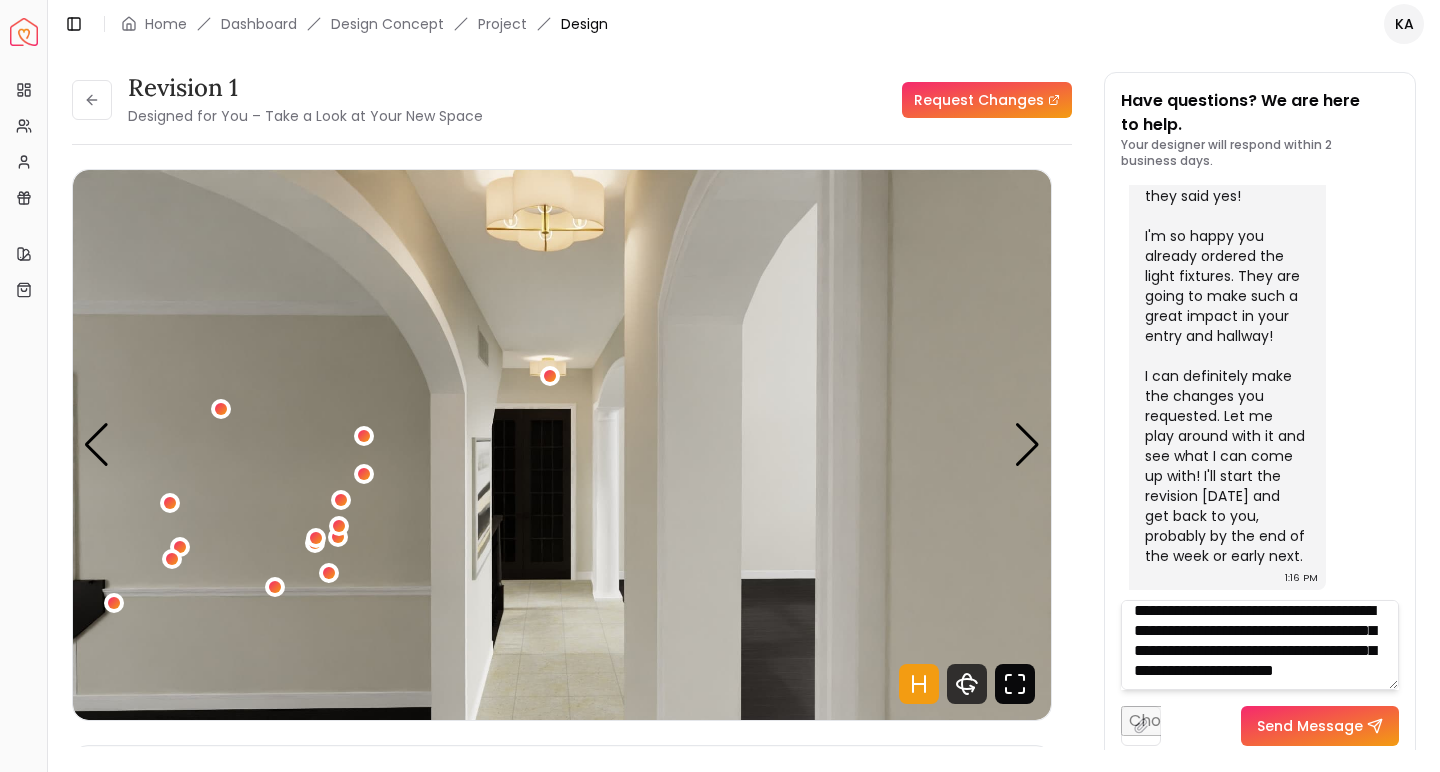 click on "Revision 1 Designed for You – Take a Look at Your New Space Request Changes Revision 1 Designed for You – Take a Look at Your New Space Request Changes Hotspots On Density Show All Pannellum Loading... Start [PERSON_NAME] Concept 2 leans slightly more modern and glamorous. In the stair nook, you'll find a tall tufted wingback chair paired with a side table and lamp, creating a warm and inviting setup. The ceiling light combines gold and black for an elegant touch. I’ve simplified the stair railing by removing the orn... Read more Audio Note: Audio Note  1 0:00  /  1:47 Transcript:  Hi [PERSON_NAME], it's [PERSON_NAME] again with your revised entryway design. I swapped ou... Read more Wall Paints Featured in Your Design [PERSON_NAME] Alabaster Why Shop with Spacejoy? Shopping through Spacejoy isn’t just convenient — it’s smarter. Here’s why: One Cart, All Brands Our concierge places your orders across all retailers—no juggling multiple accounts. Track Everything, In One Place Returns? Refunds? Relax. ( 21" at bounding box center [744, 399] 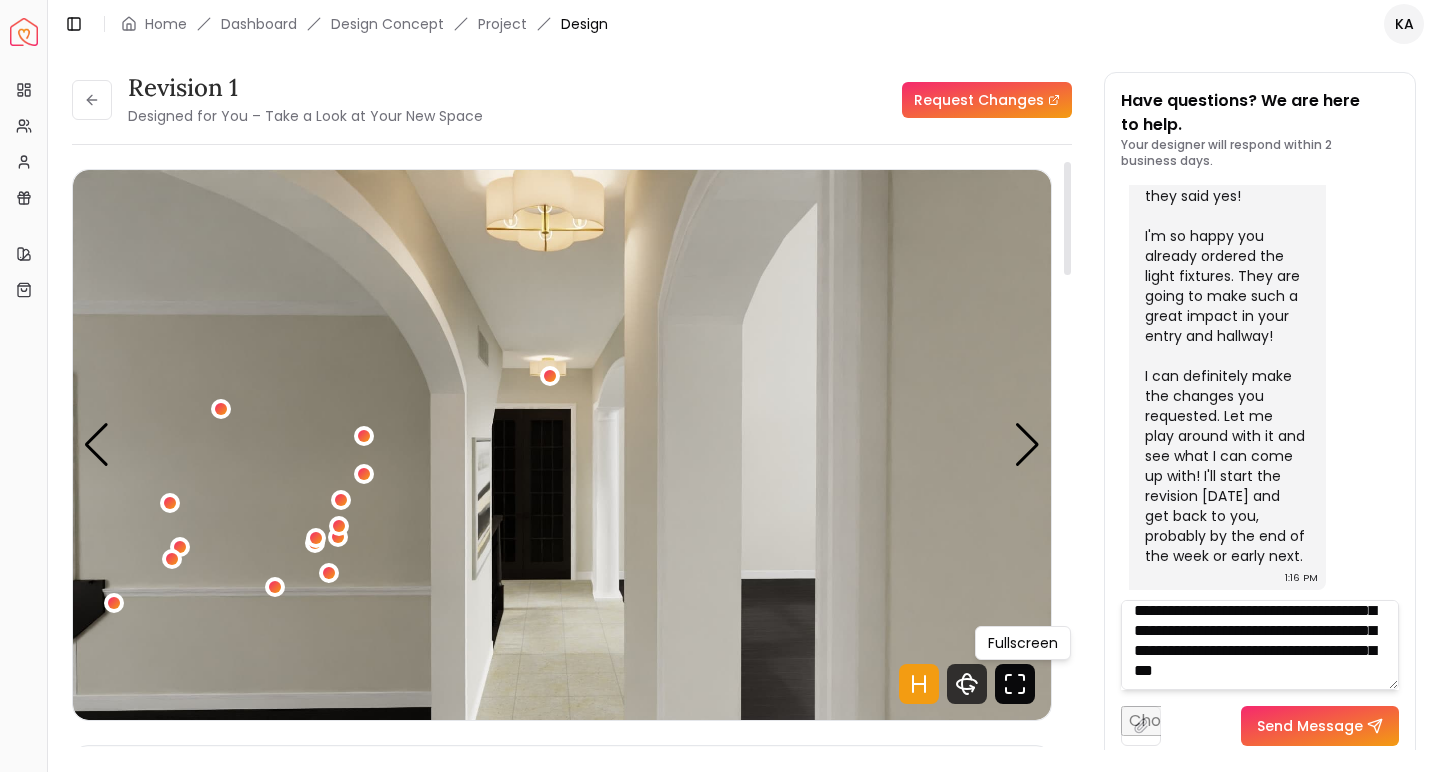 scroll, scrollTop: 108, scrollLeft: 0, axis: vertical 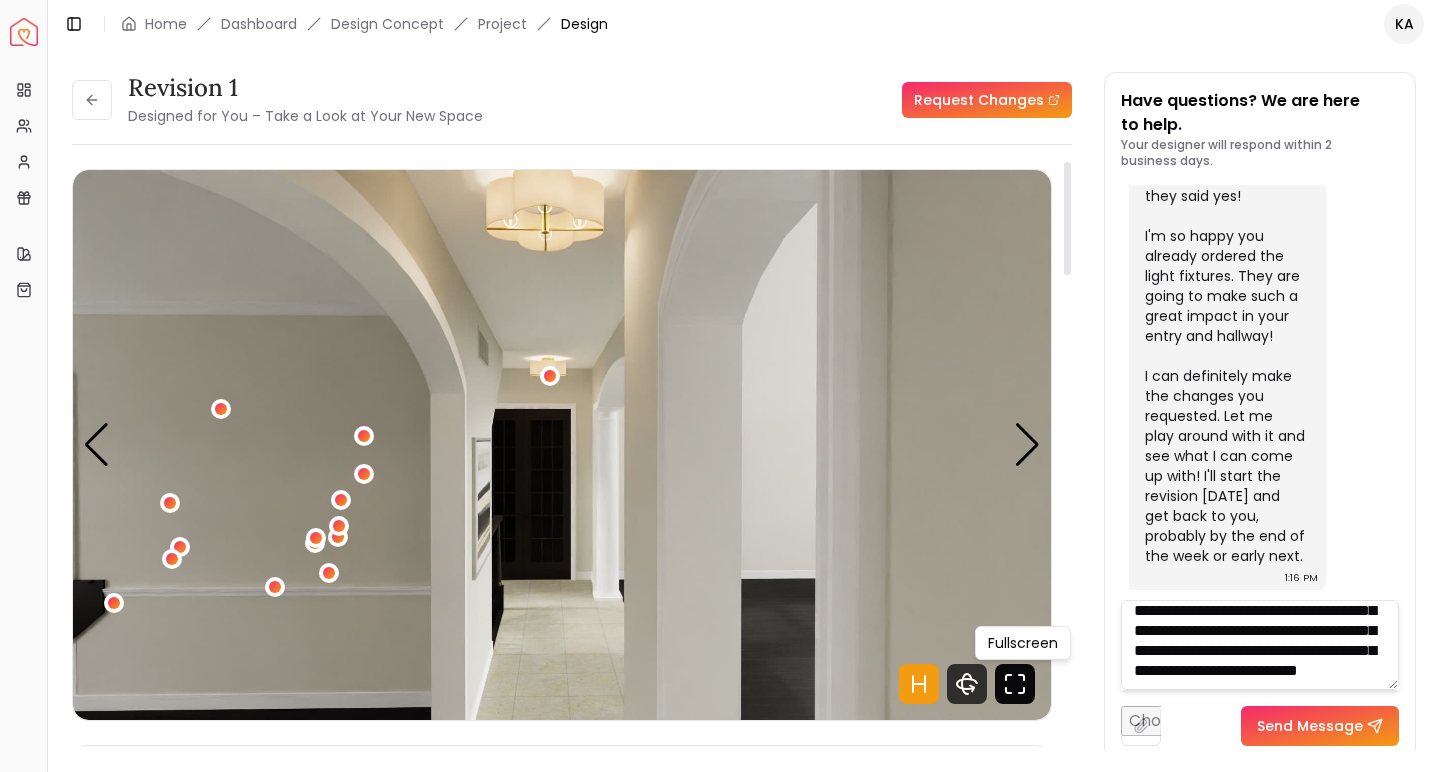 type on "**********" 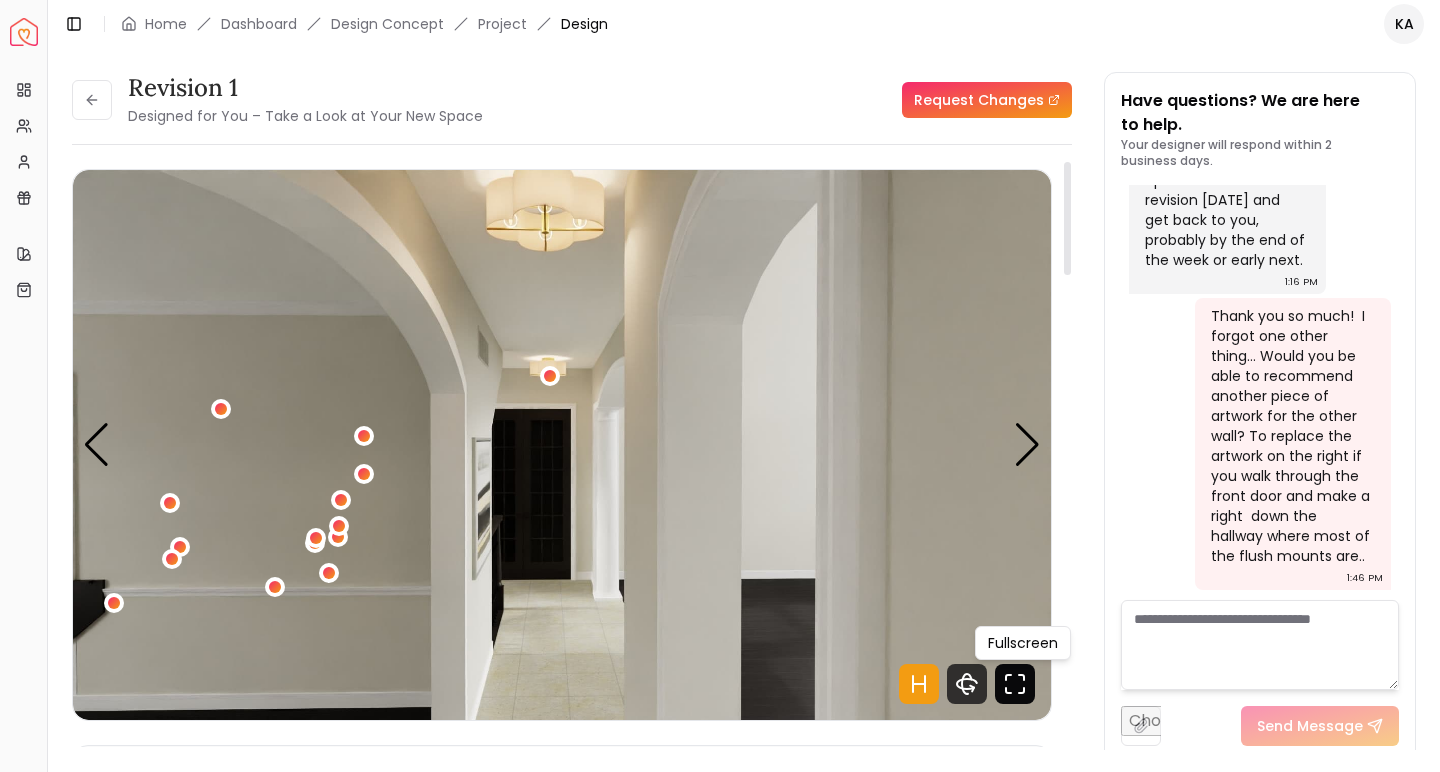 scroll, scrollTop: 0, scrollLeft: 0, axis: both 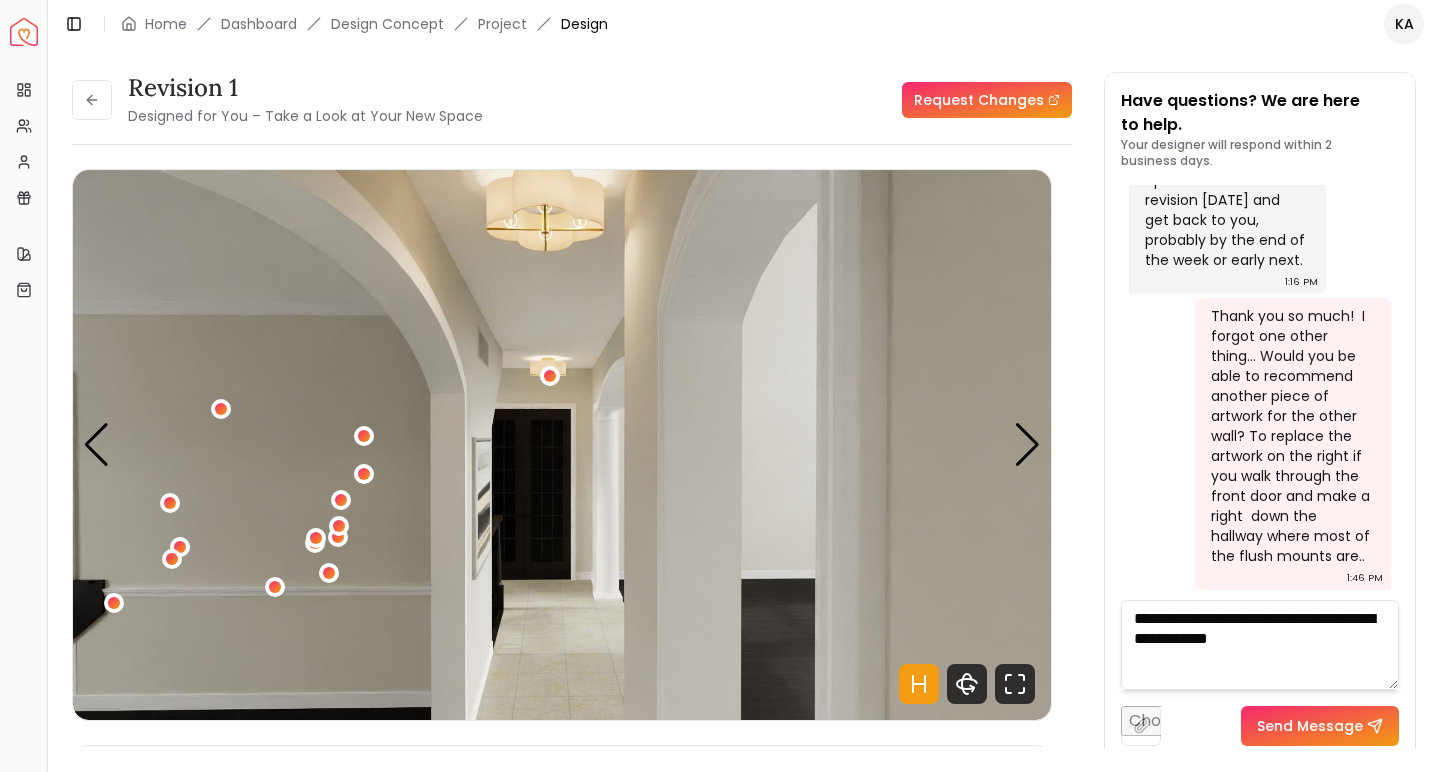 click on "**********" at bounding box center [1260, 645] 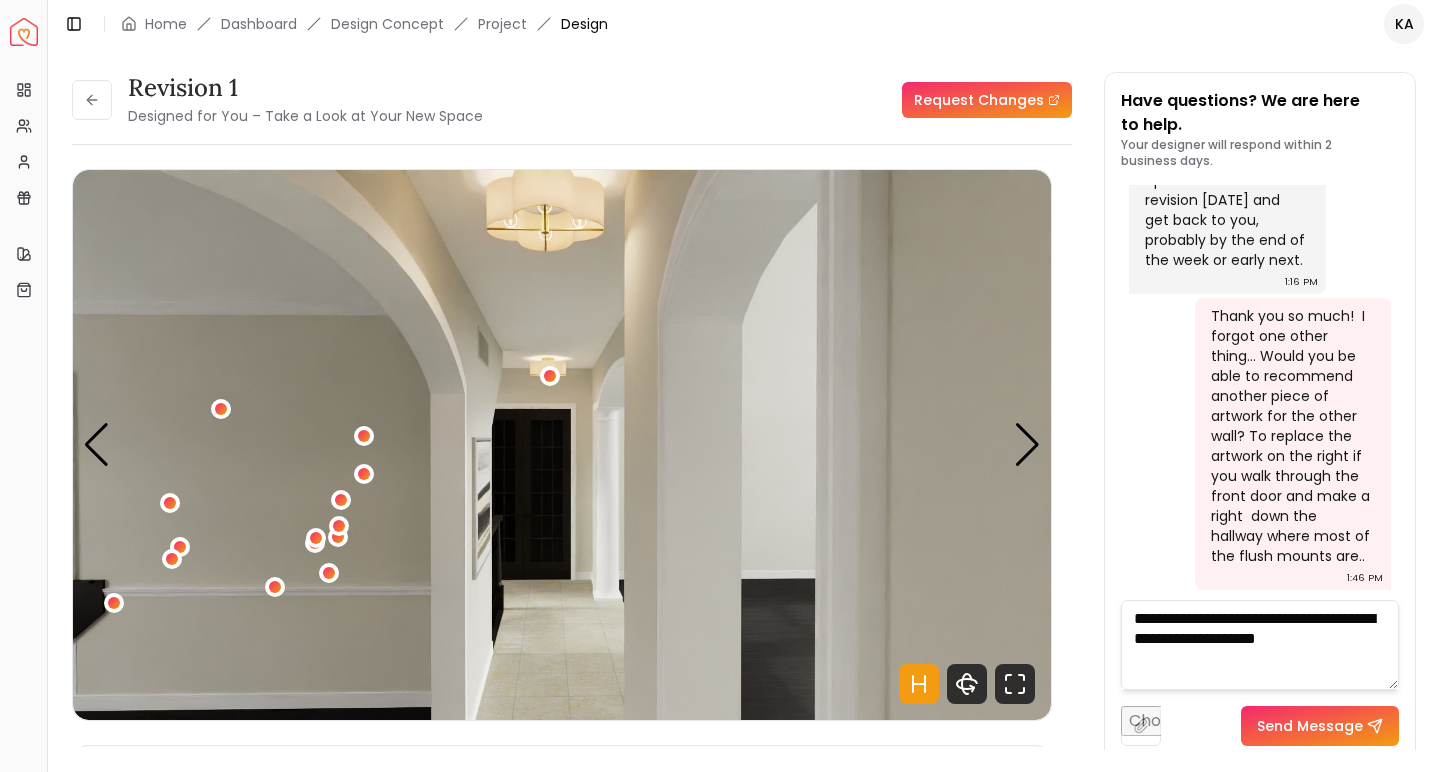 click on "**********" at bounding box center [1260, 645] 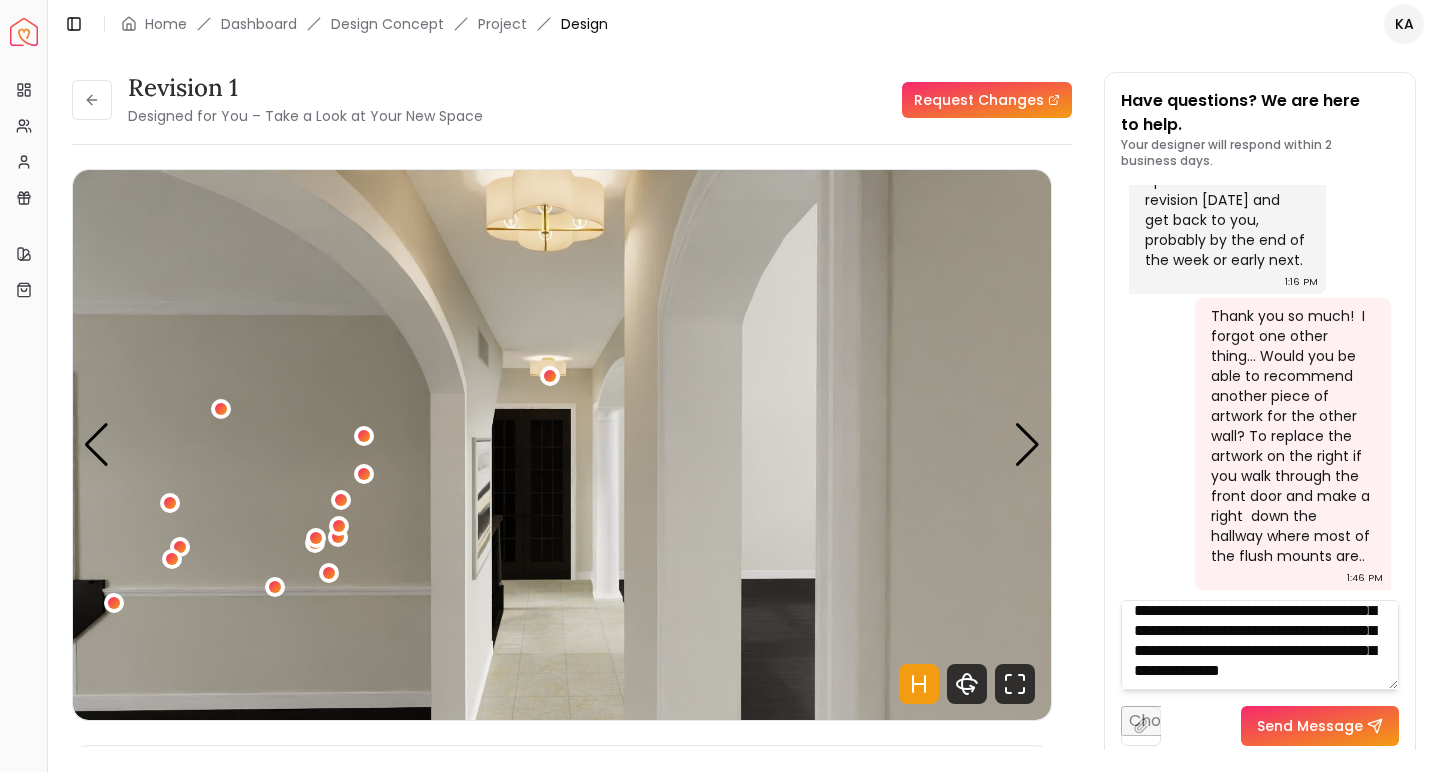 scroll, scrollTop: 81, scrollLeft: 0, axis: vertical 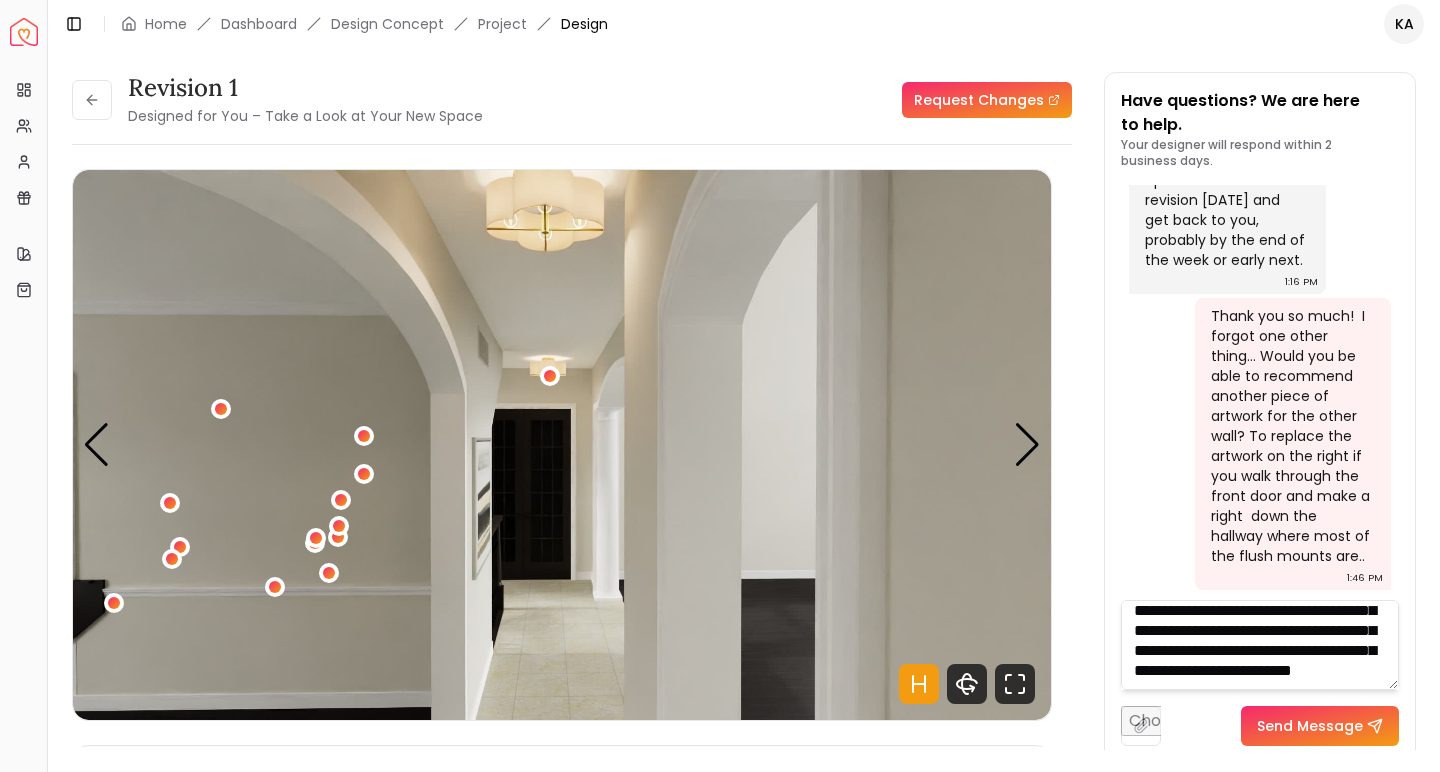type on "**********" 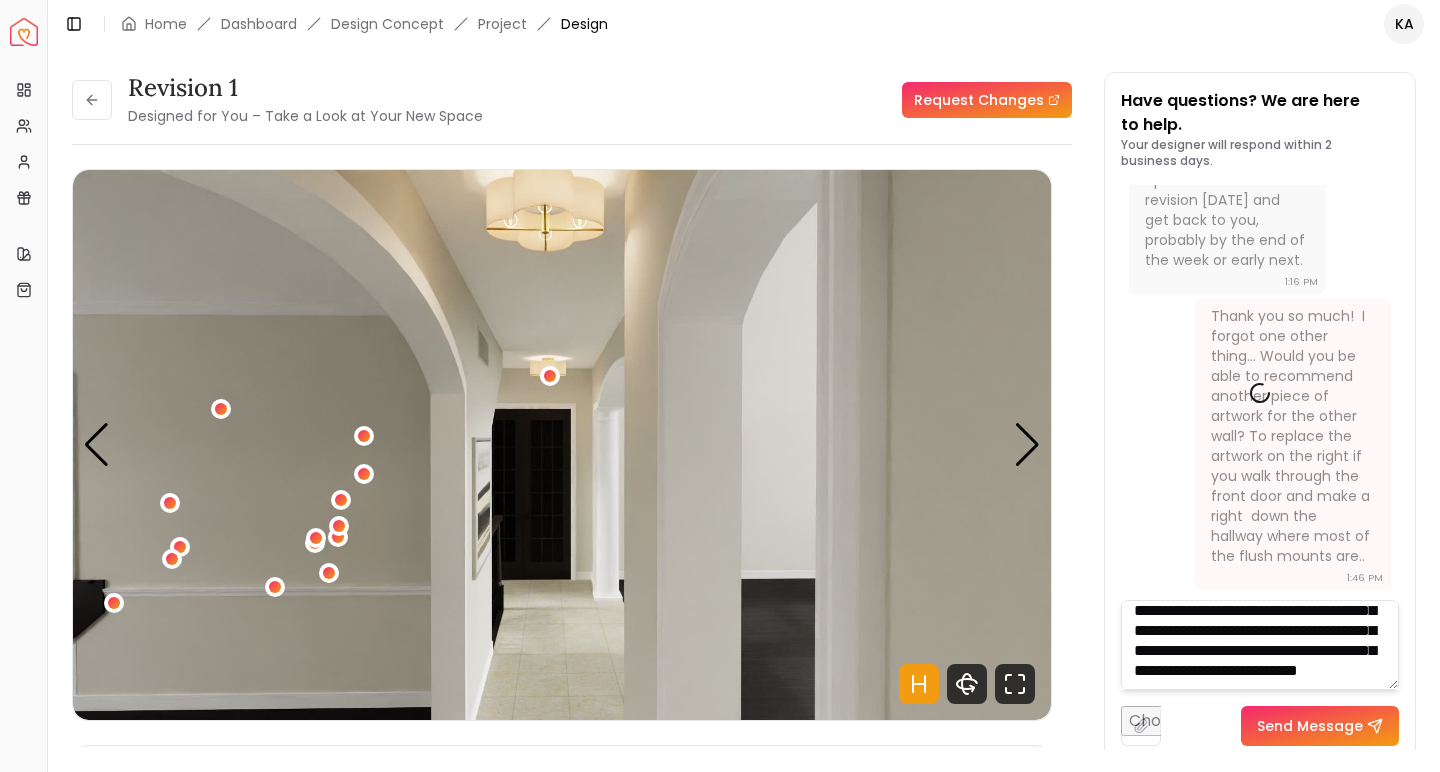 type 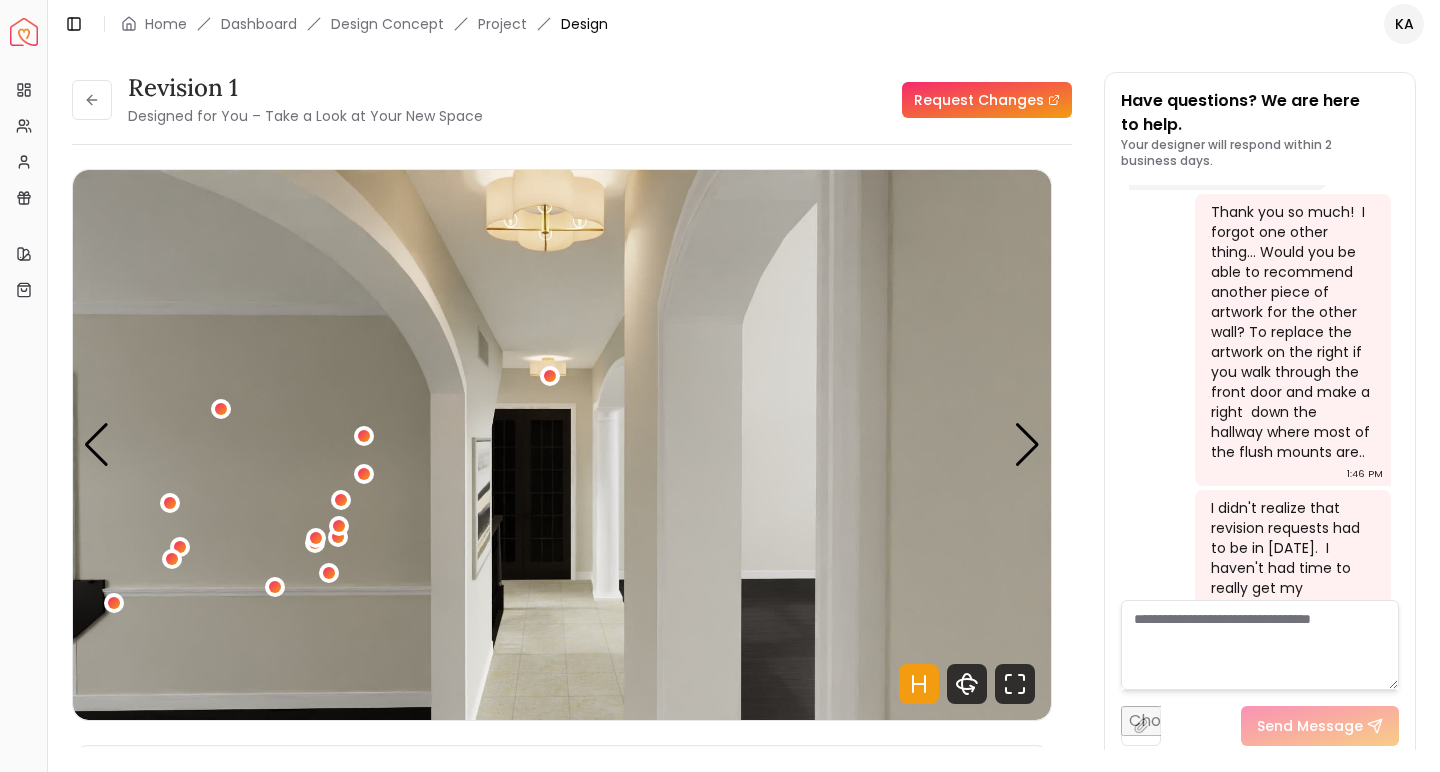 scroll, scrollTop: 0, scrollLeft: 0, axis: both 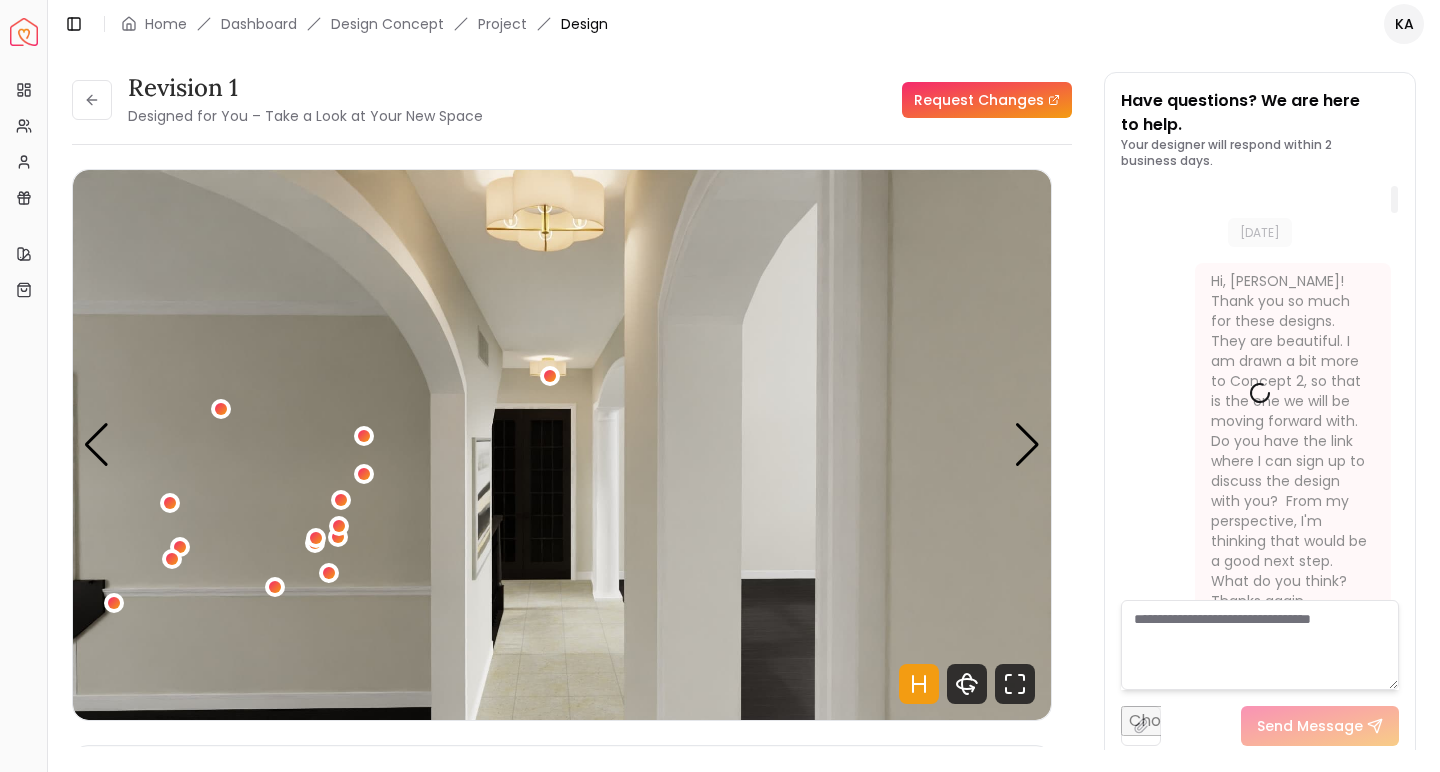 drag, startPoint x: 1394, startPoint y: 549, endPoint x: 1209, endPoint y: 96, distance: 489.31995 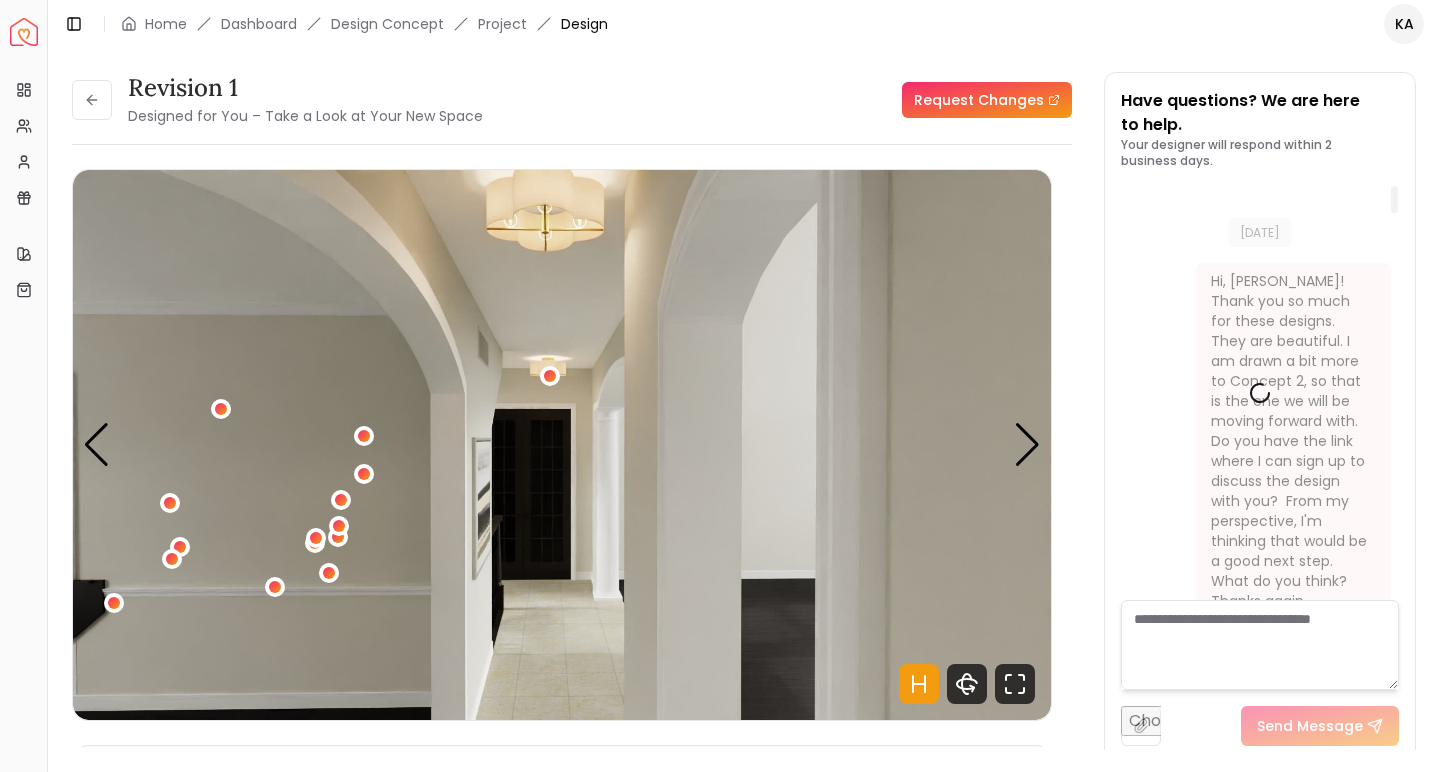click on "Have questions? We are here to help. Your designer will respond within 2 business days. Loading... [DATE] Hi, [PERSON_NAME]! Thank you so much for these designs.  They are beautiful. I am drawn a bit more to Concept 2, so that is the one we will be moving forward with.   Do you have the link where I can sign up to discuss the design with you?  From my perspective, I'm thinking that would be a good next step.  What do you think? Thanks again, [PERSON_NAME] 1:55 PM Hi [PERSON_NAME]! I'd be happy to hop on a call with you to discuss changes. Here is the link to schedule:  [DOMAIN_NAME][URL][PERSON_NAME] 2:20 PM [DATE] 4:07 PM [DATE] Hi [PERSON_NAME],
I am still waiting on the additional renderings for the hallway lighting. I'm not sure why they are delayed, but I'm following up twice a day and will get them to you as soon as possible! Just wanted to keep you in the loop.
Have a great weekend!  1:03 PM Thank you so much for the update, [PERSON_NAME]! Have a great weekend, as well! 1:38 PM 4:15 PM Sounds good. Thank you! 4:55 PM [DATE]" at bounding box center (1260, 417) 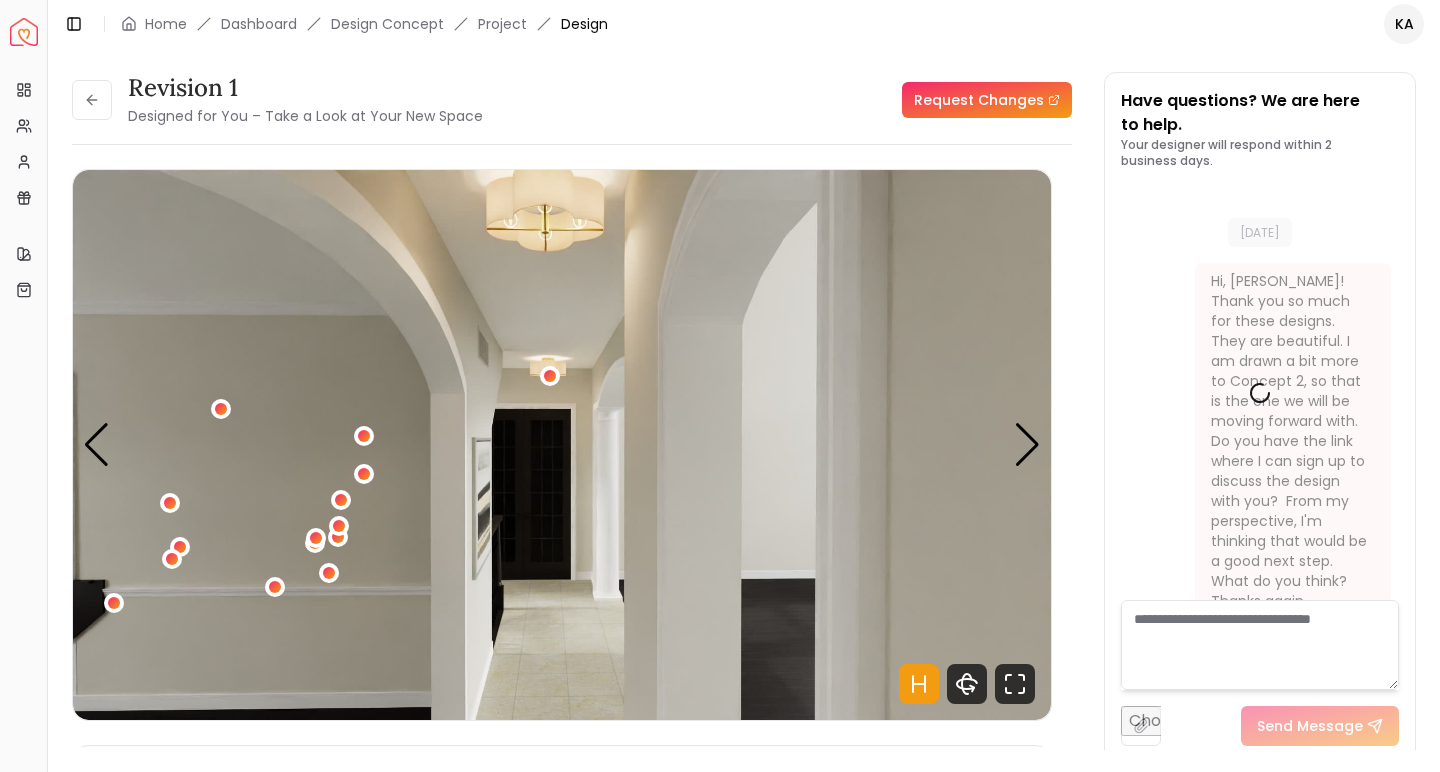 scroll, scrollTop: 28, scrollLeft: 0, axis: vertical 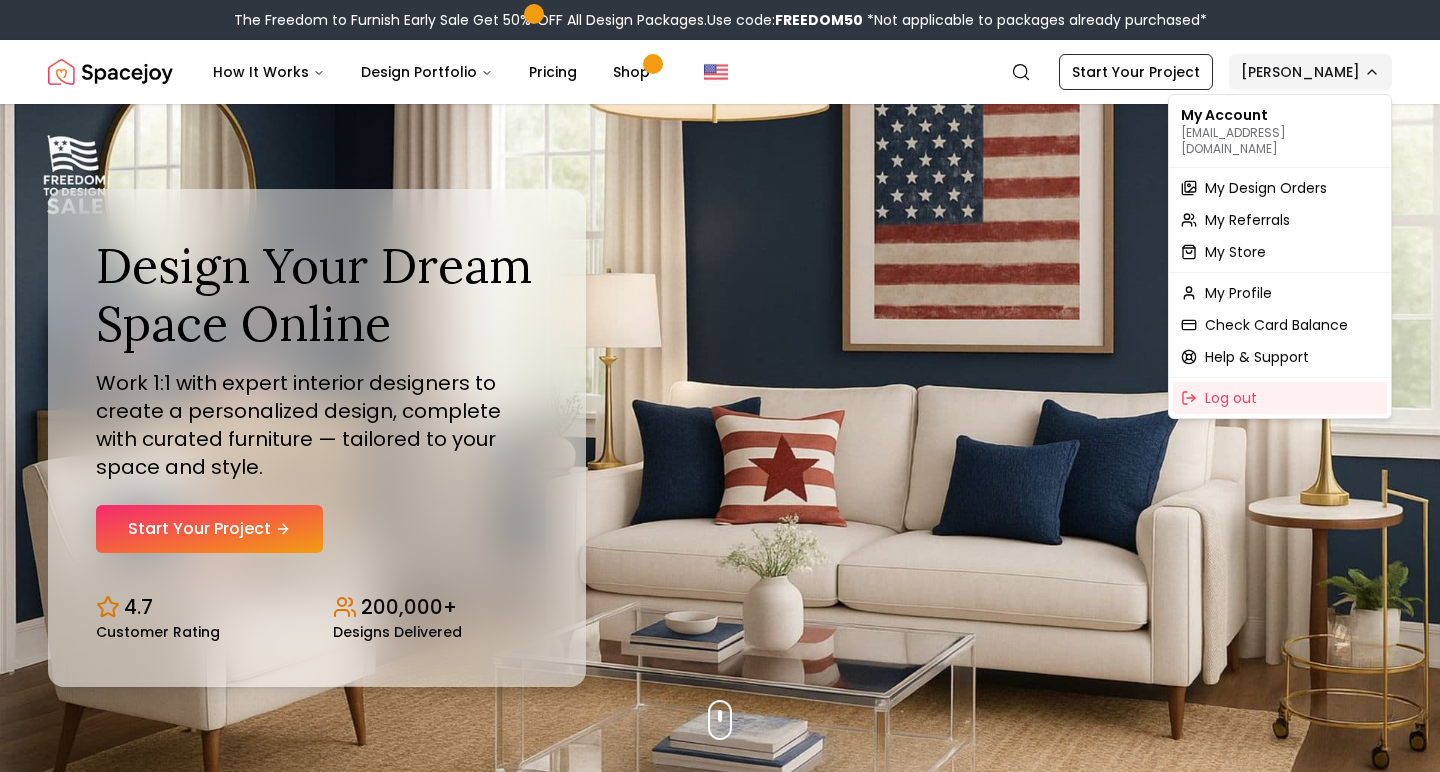 click on "The Freedom to Furnish Early Sale Get 50% OFF All Design Packages.  Use code:  FREEDOM50   *Not applicable to packages already purchased* Spacejoy How It Works   Design Portfolio   Pricing Shop Search Start Your Project   [PERSON_NAME] Design Your Dream Space Online Work 1:1 with expert interior designers to create a personalized design, complete with curated furniture — tailored to your space and style. Start Your Project   4.7 Customer Rating 200,000+ Designs Delivered Design Your Dream Space Online Work 1:1 with expert interior designers to create a personalized design, complete with curated furniture — tailored to your space and style. Start Your Project   4.7 Customer Rating 200,000+ Designs Delivered The Freedom to Furnish Early Sale Get 50% OFF on all Design Packages Get Started   [DATE] Sale Up to 70% OFF on Furniture & Decor Shop Now   Get Matched with Expert Interior Designers Online! [PERSON_NAME] Designer [PERSON_NAME] Designer [PERSON_NAME] Designer [PERSON_NAME] Designer Designer" at bounding box center (720, 5956) 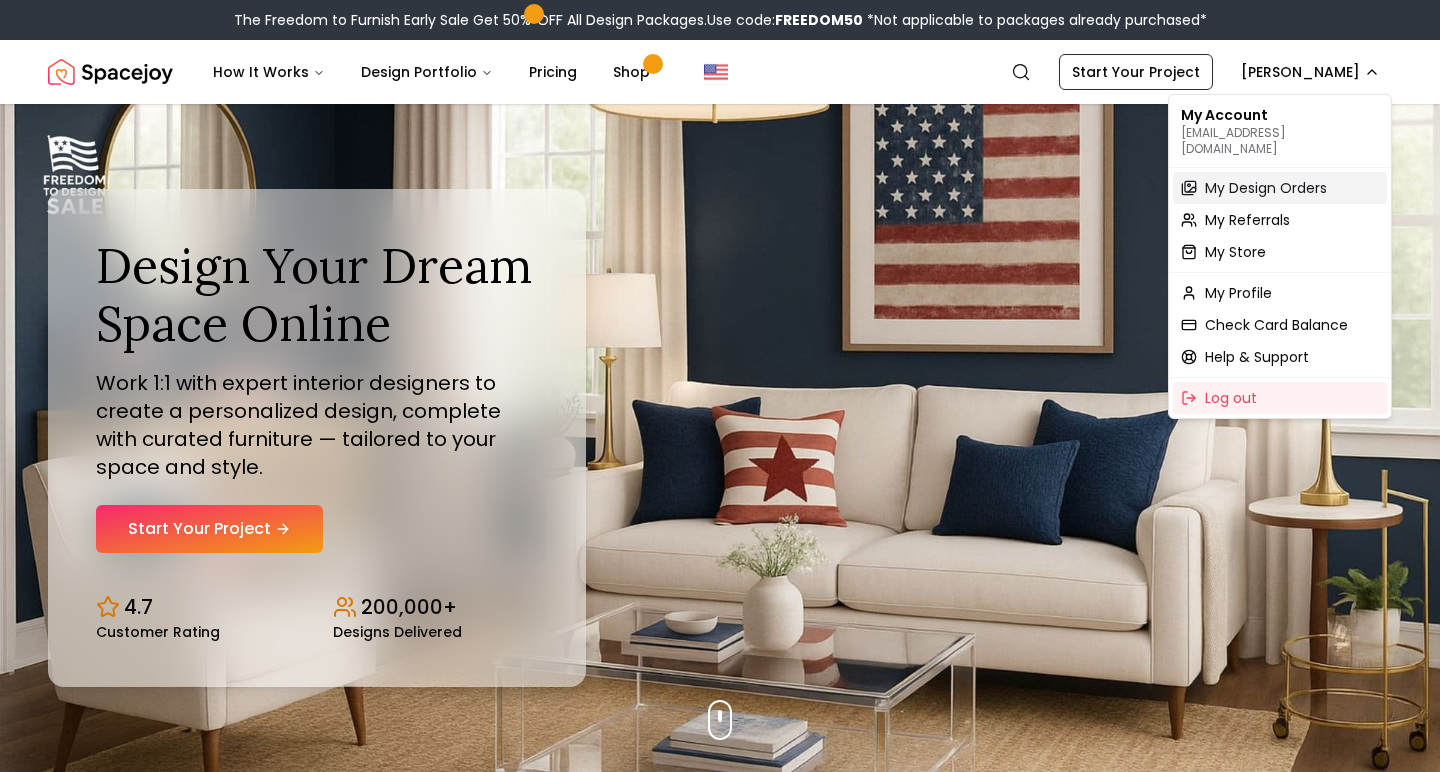 click on "My Design Orders" at bounding box center (1266, 188) 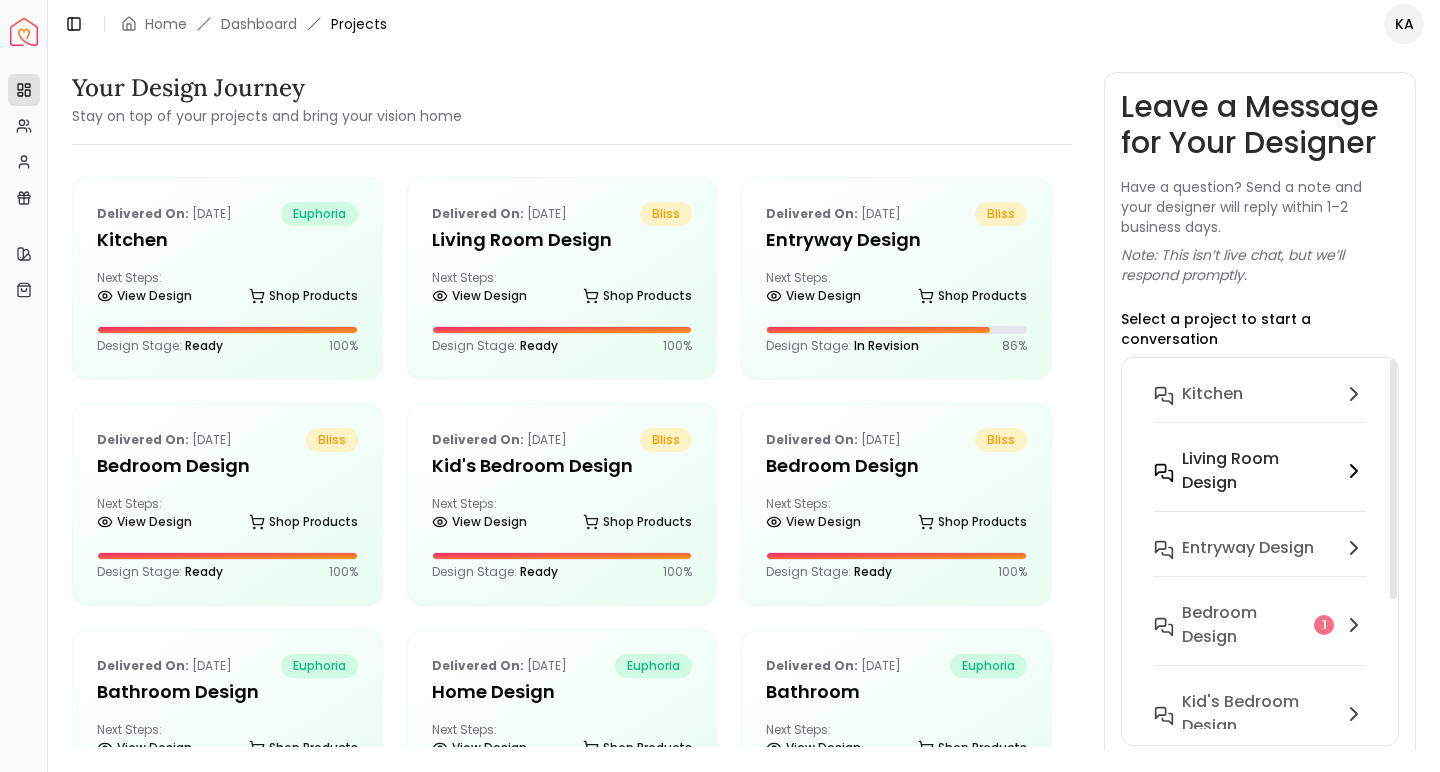 click on "Living Room design" at bounding box center [1258, 471] 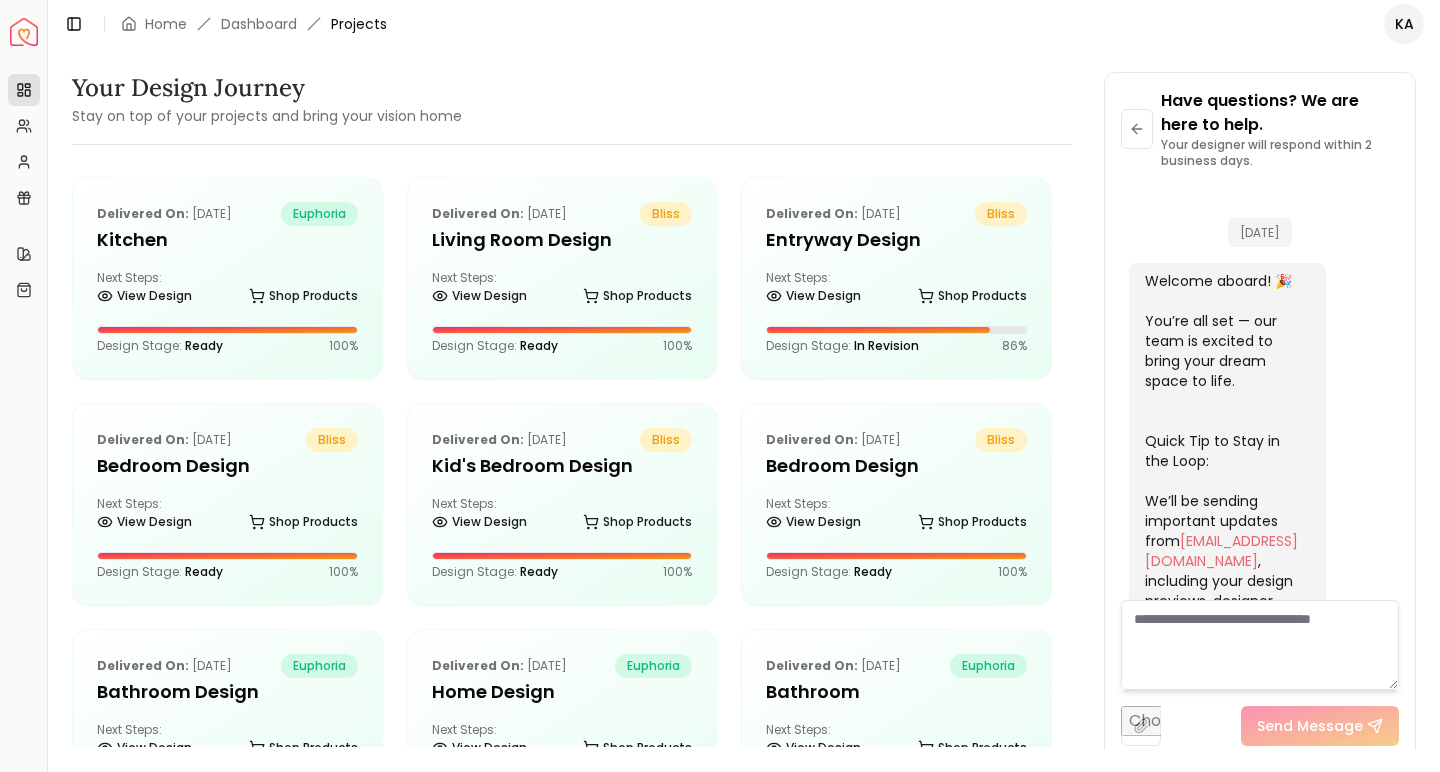 scroll, scrollTop: 1253, scrollLeft: 0, axis: vertical 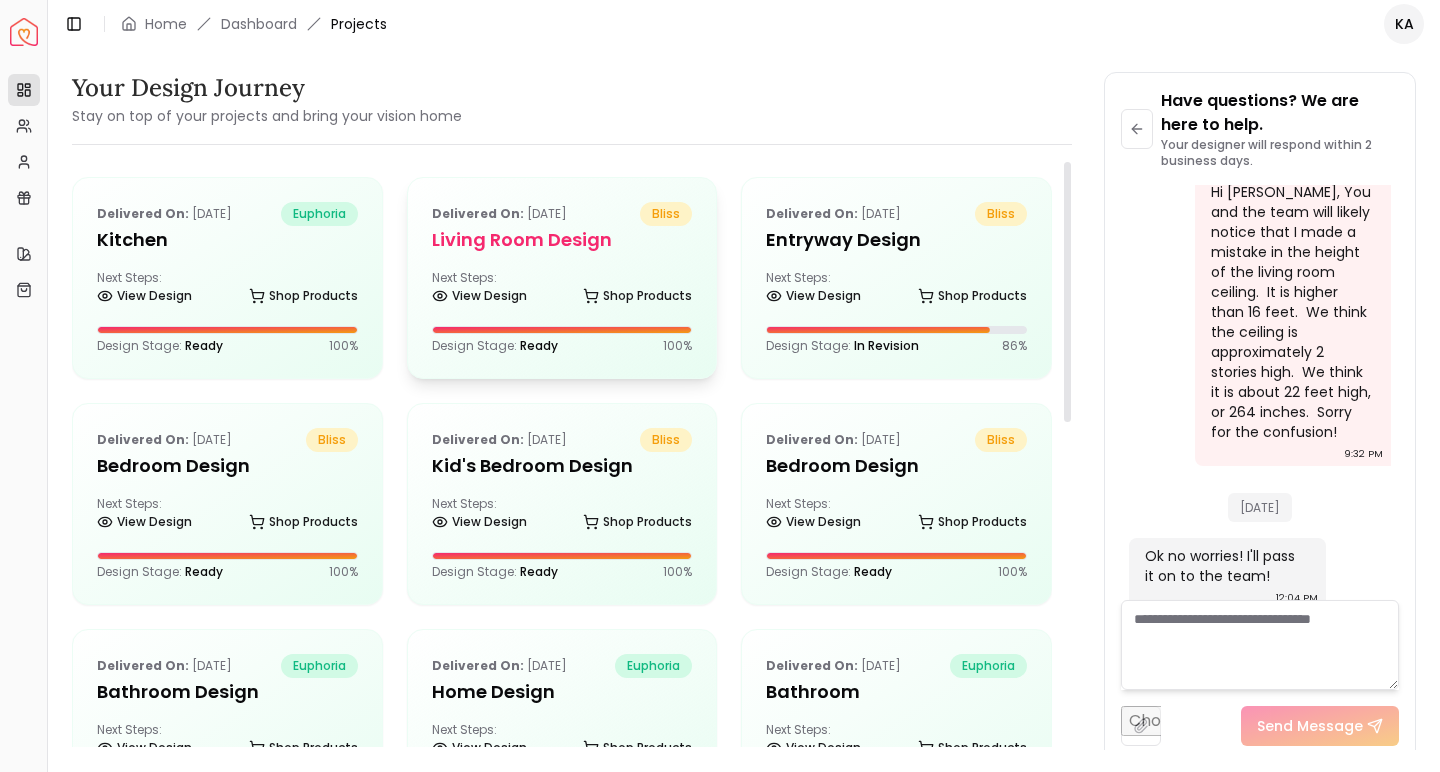 click on "Next Steps: View Design Shop Products" at bounding box center [562, 290] 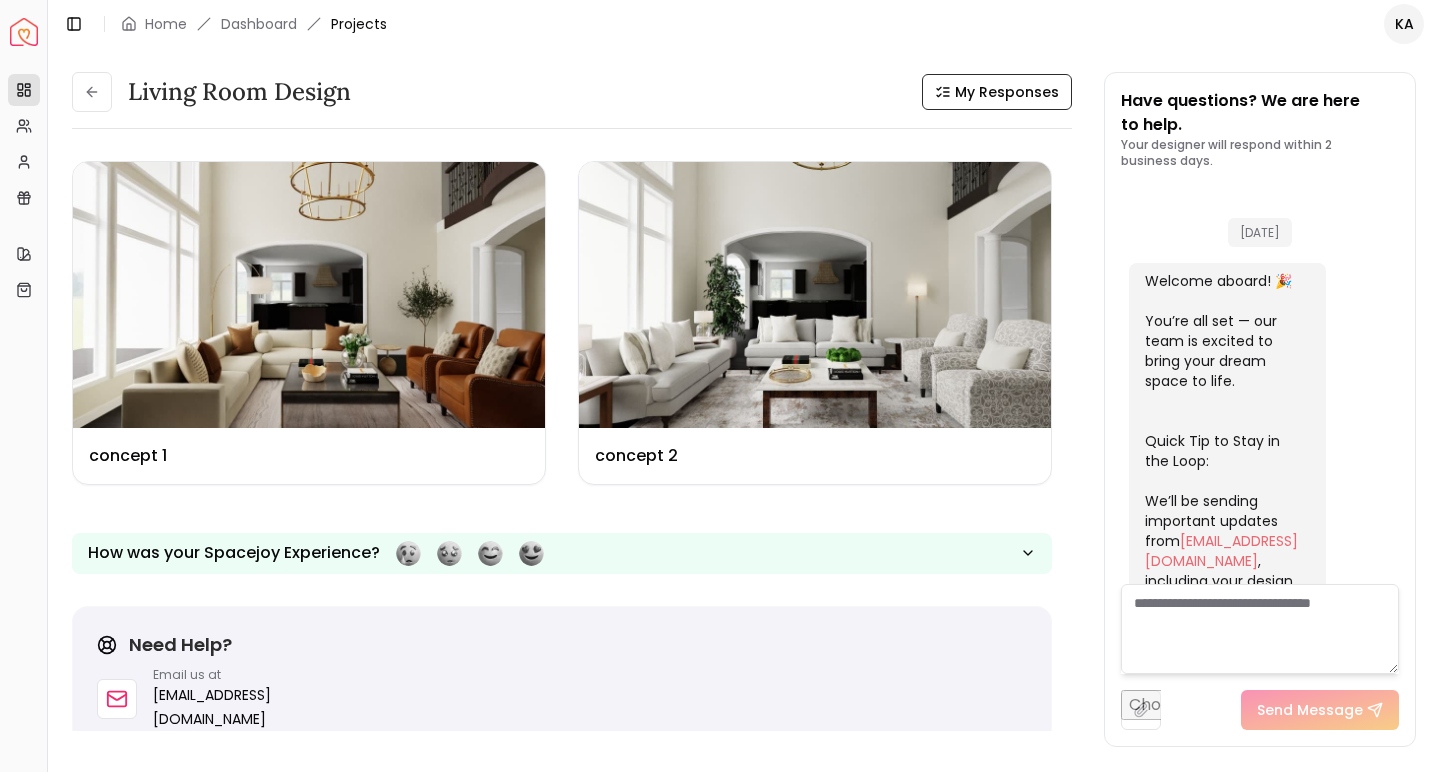 scroll, scrollTop: 1269, scrollLeft: 0, axis: vertical 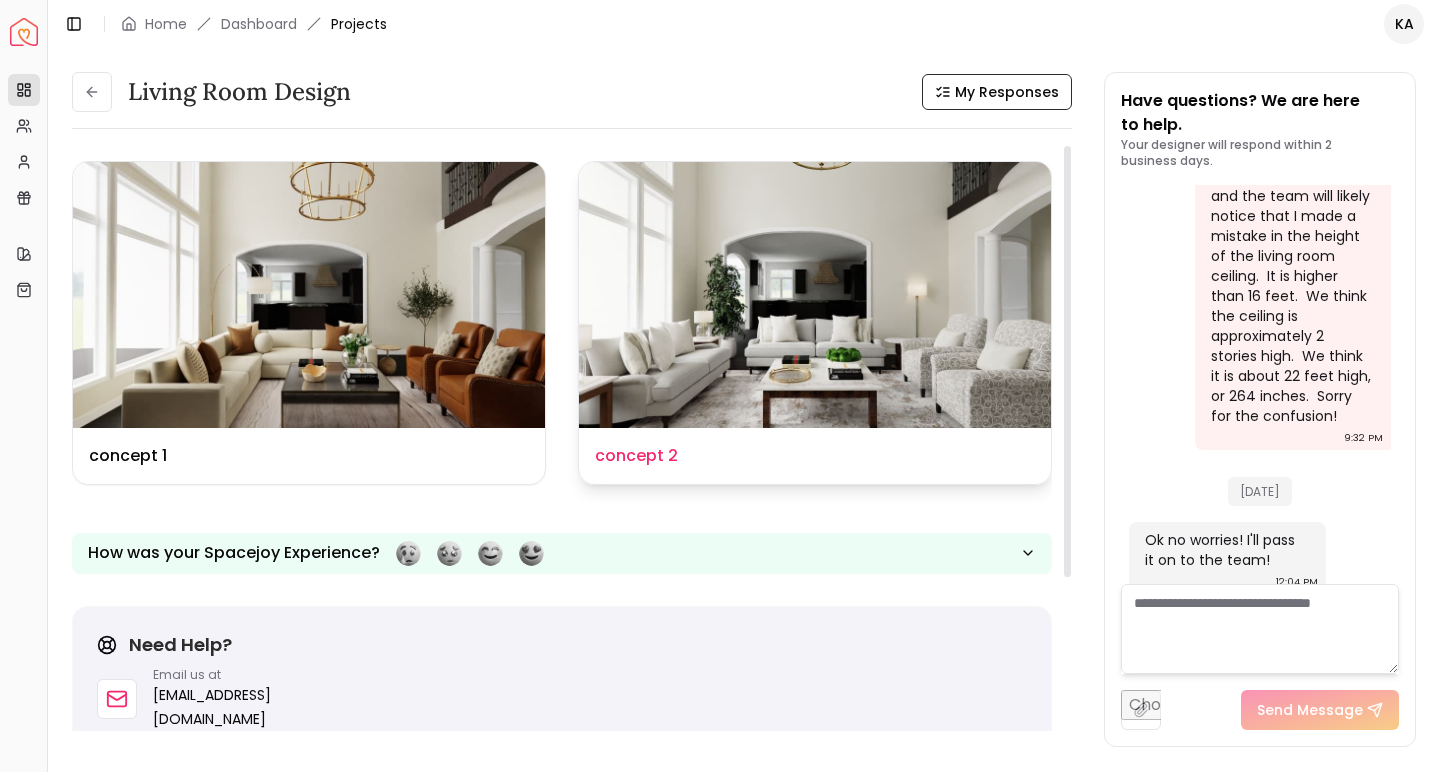 click at bounding box center (815, 295) 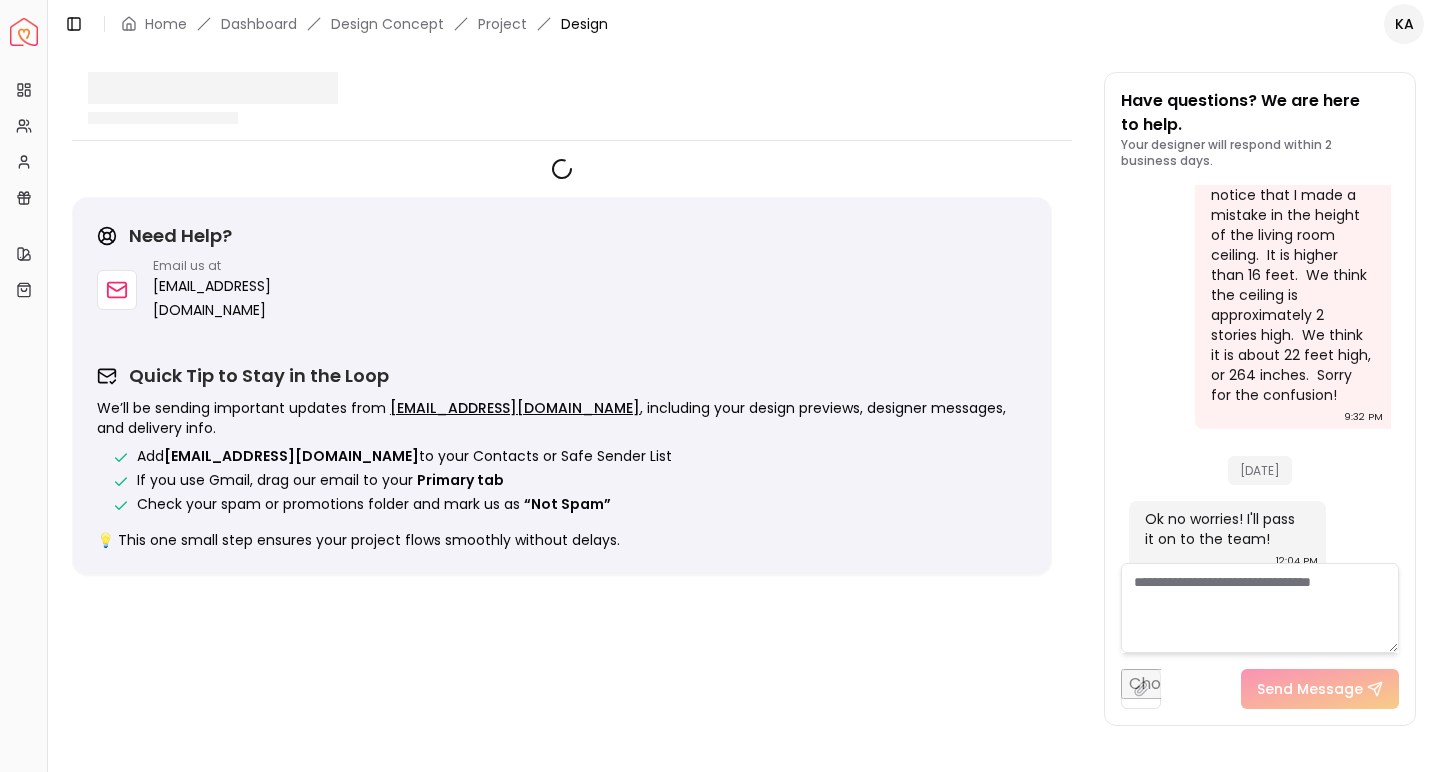 scroll, scrollTop: 1253, scrollLeft: 0, axis: vertical 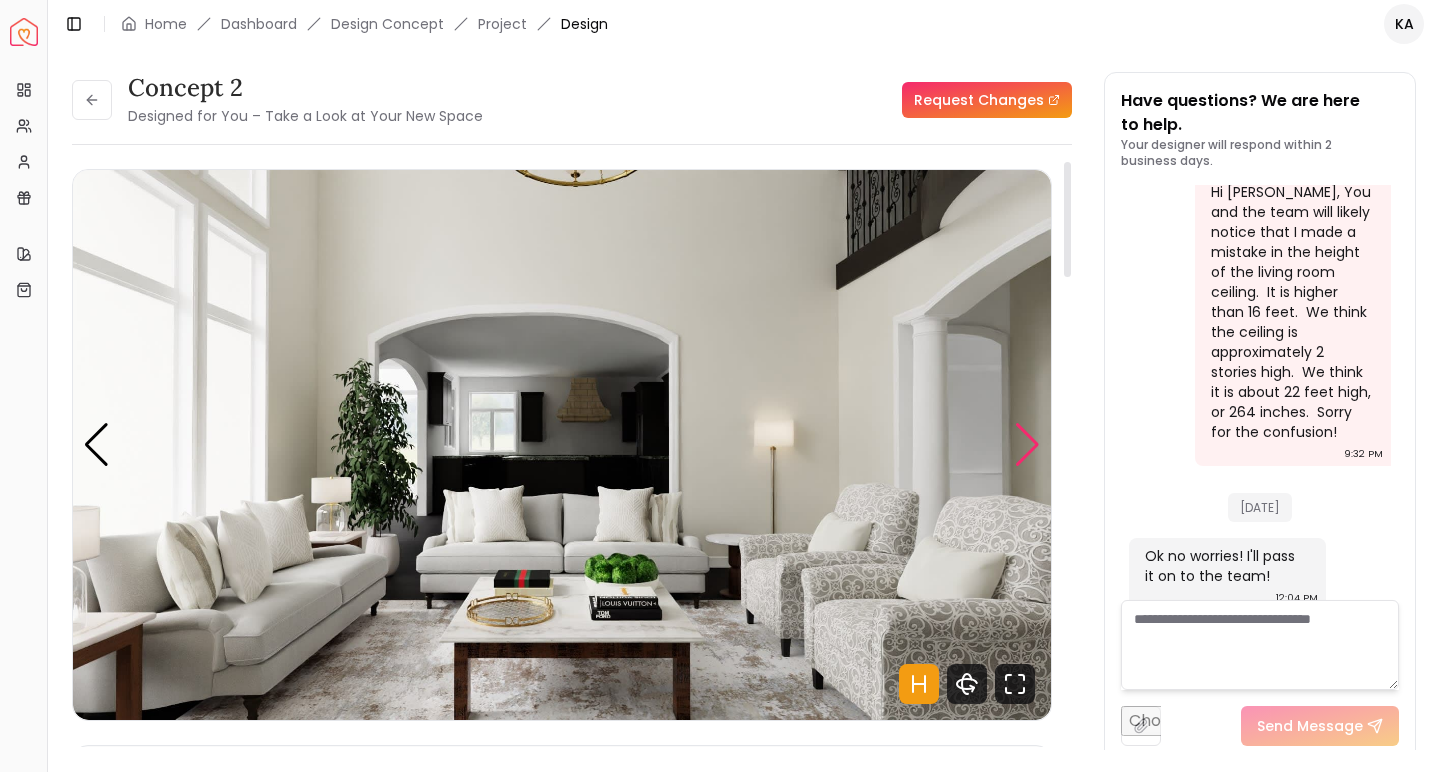 click at bounding box center (1027, 445) 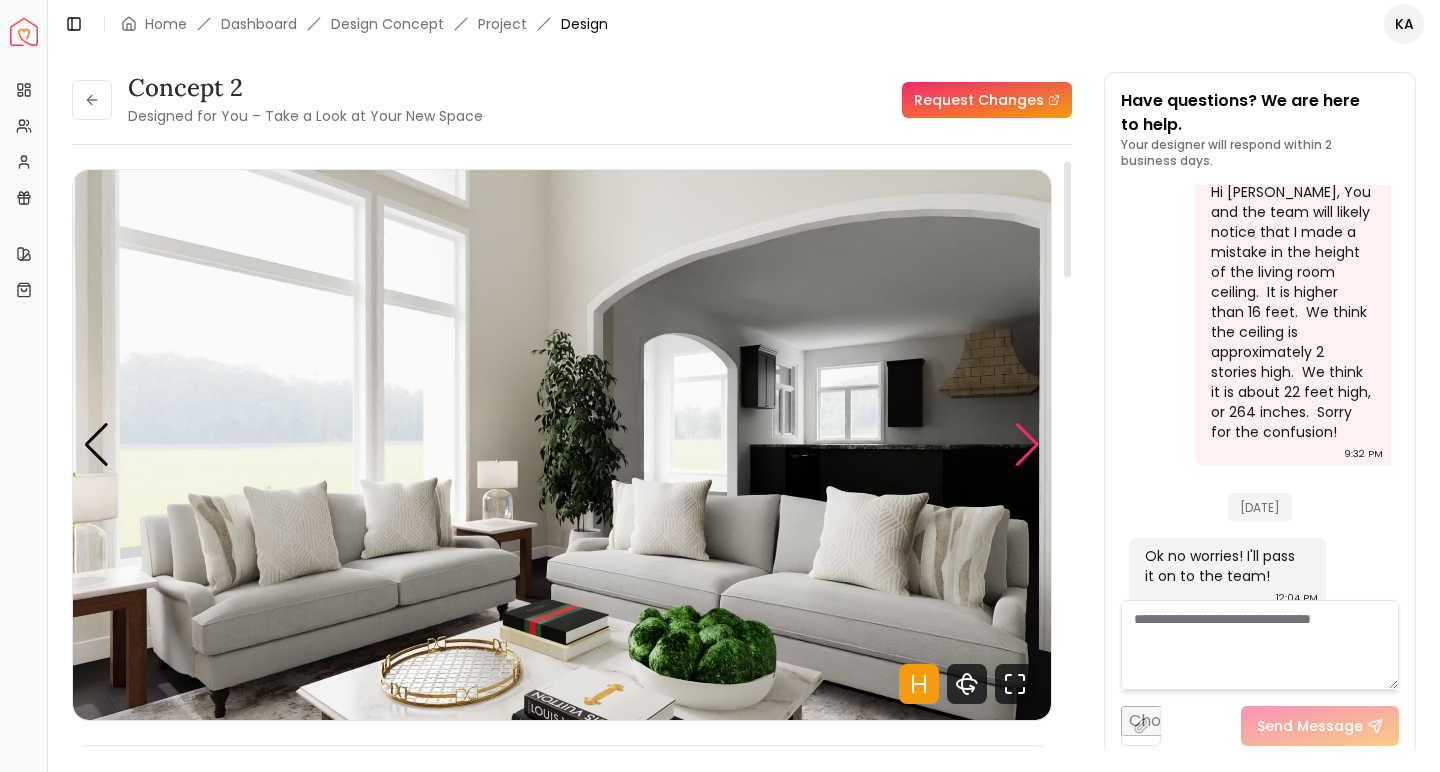 click at bounding box center [1027, 445] 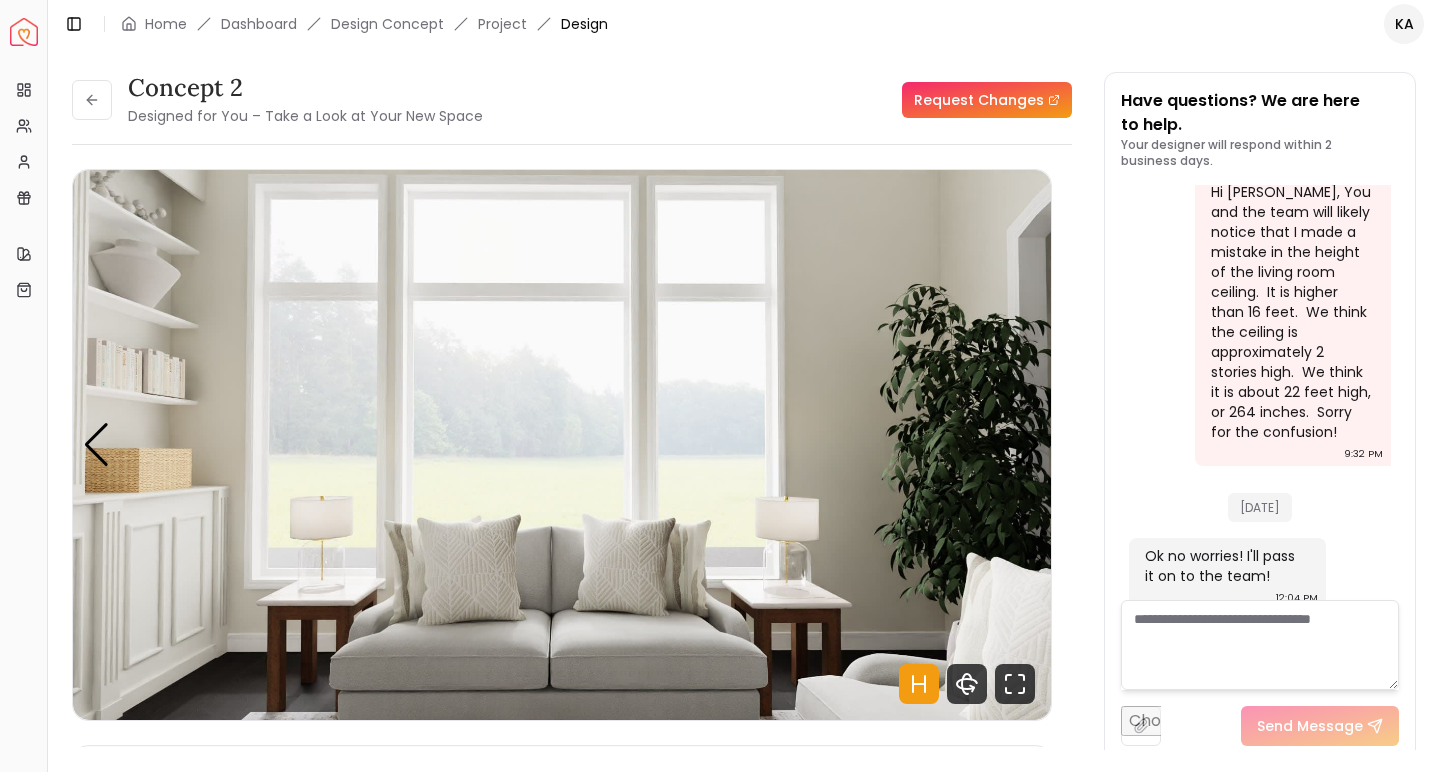 click at bounding box center [1260, 645] 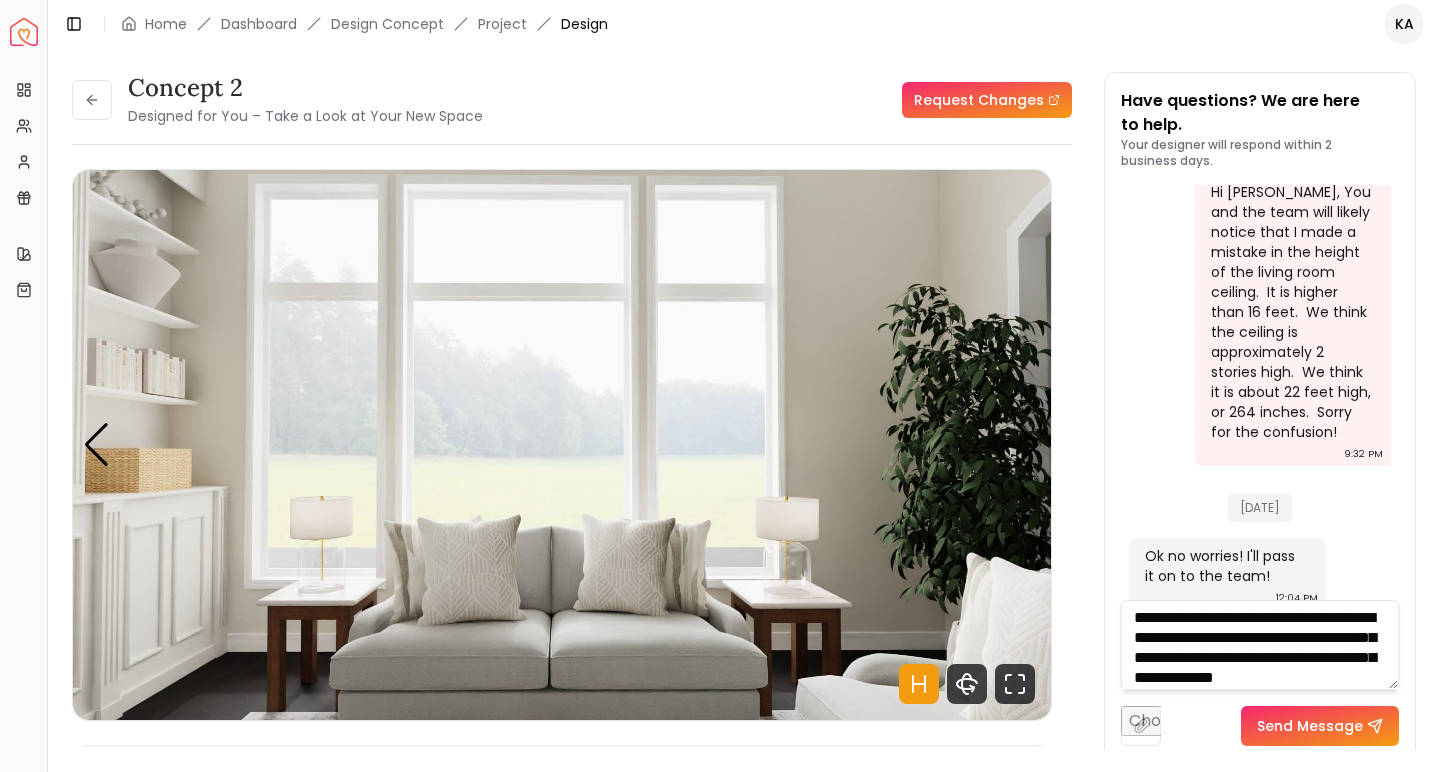 scroll, scrollTop: 28, scrollLeft: 0, axis: vertical 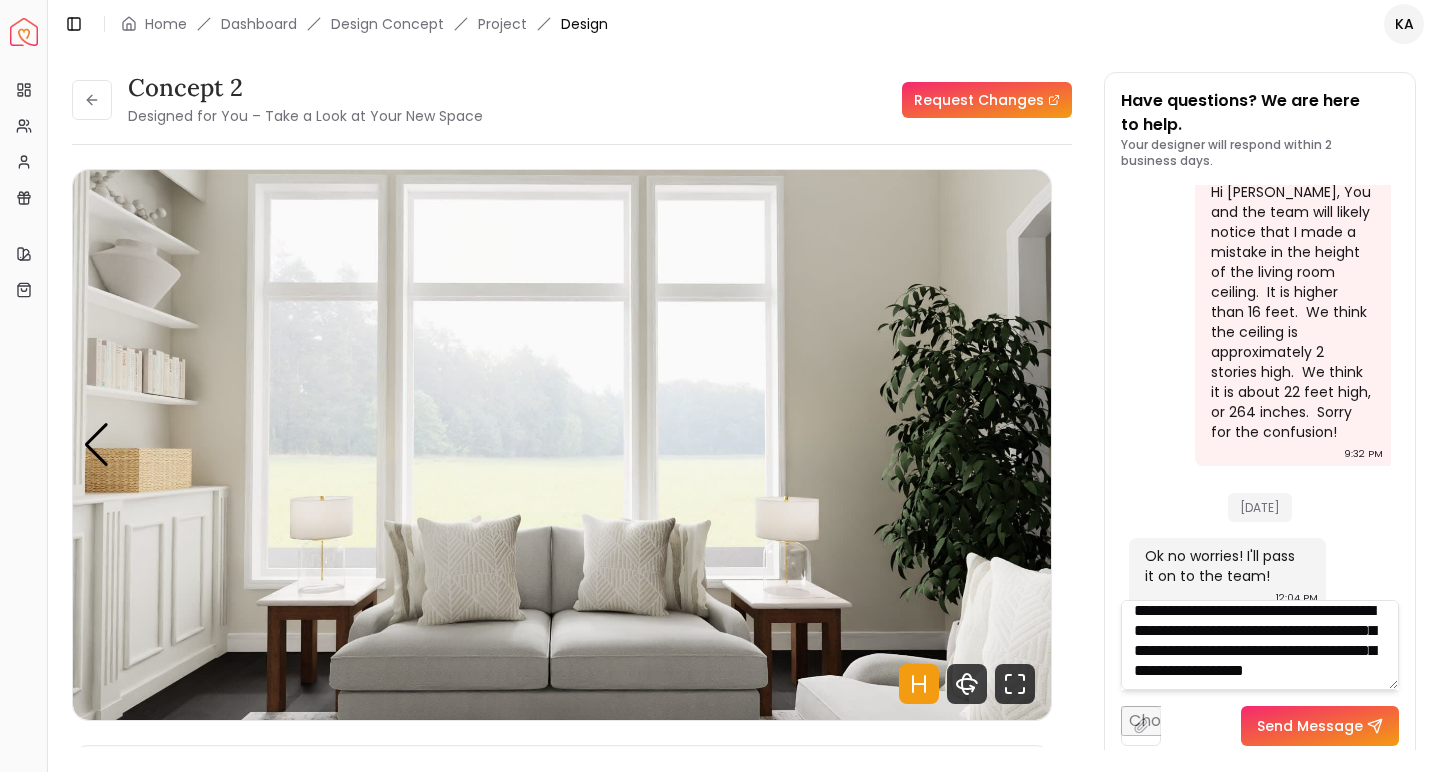type on "**********" 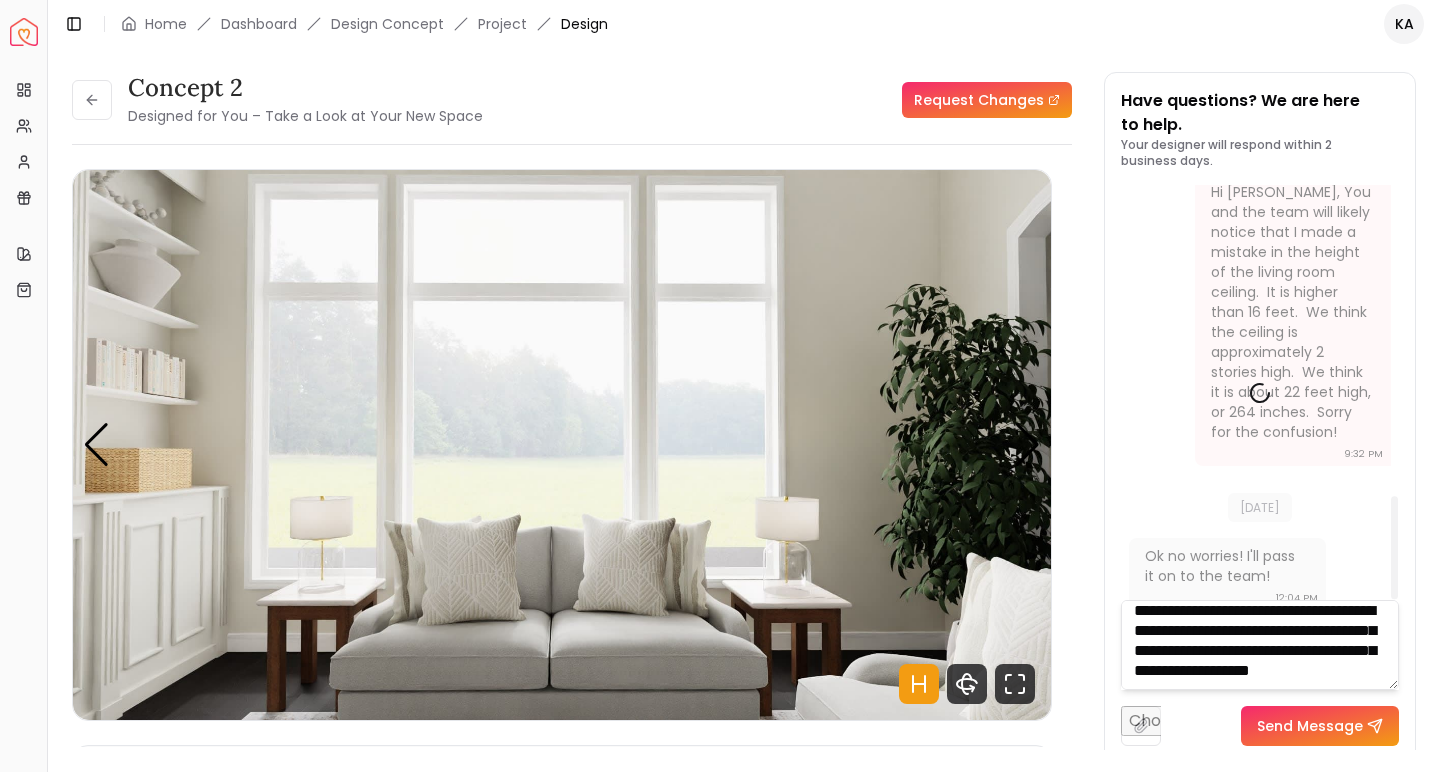type 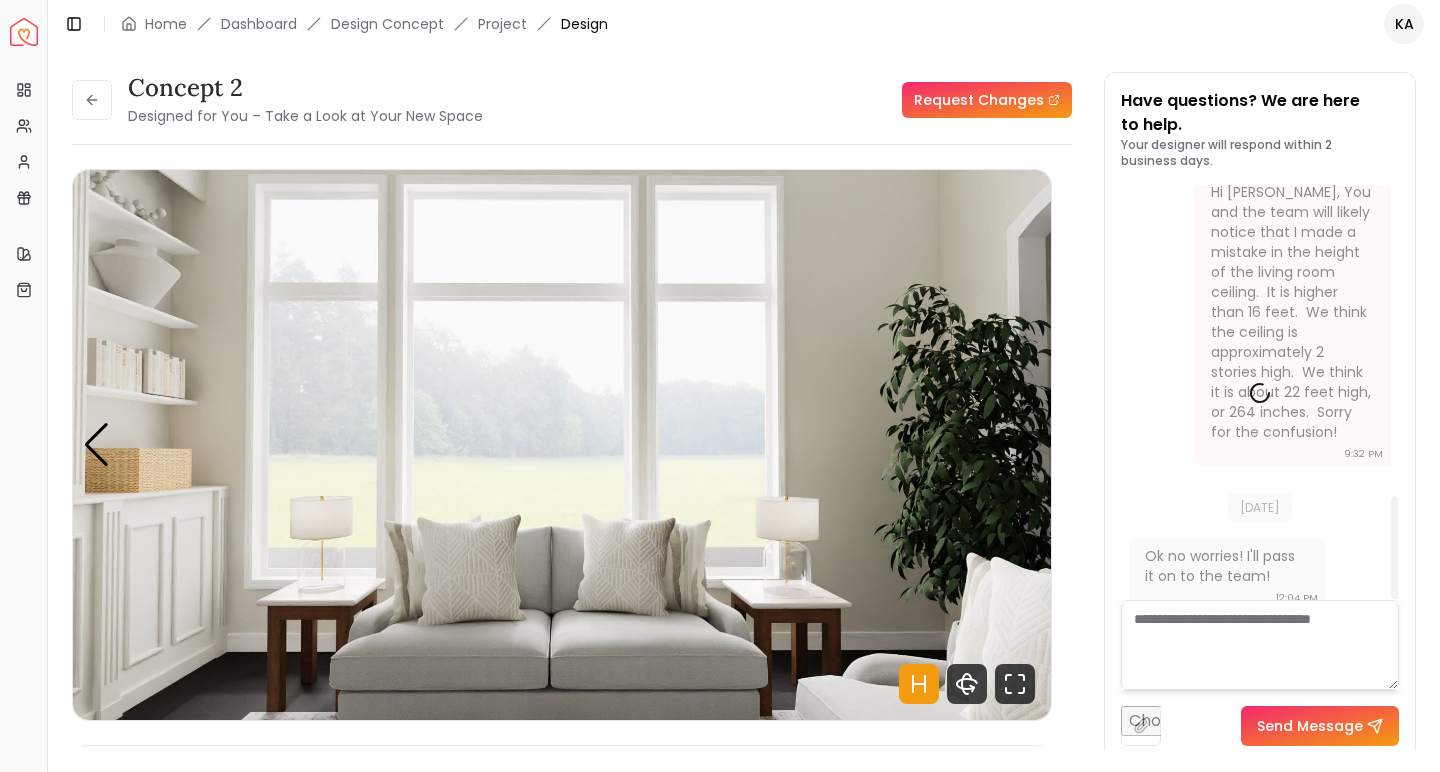 scroll, scrollTop: 0, scrollLeft: 0, axis: both 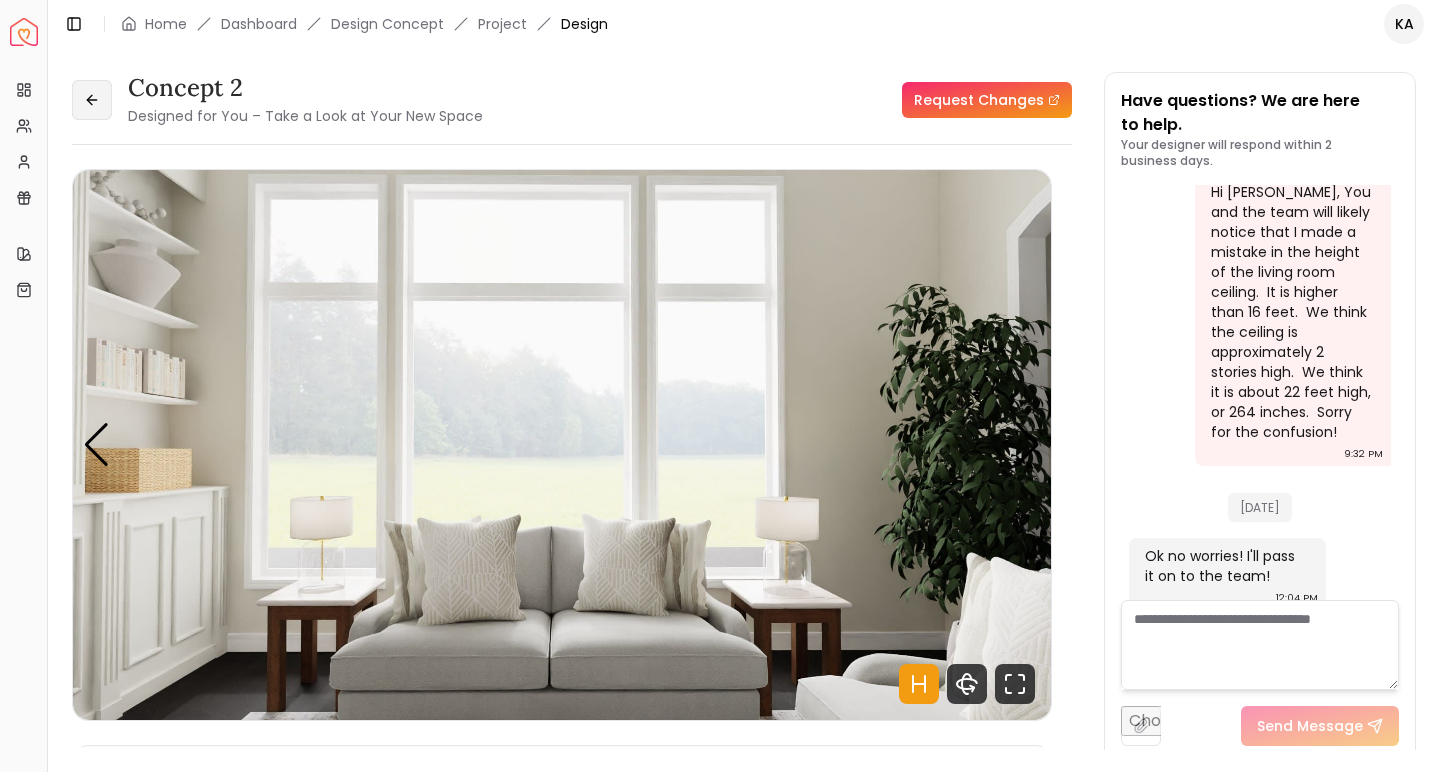 click at bounding box center (92, 100) 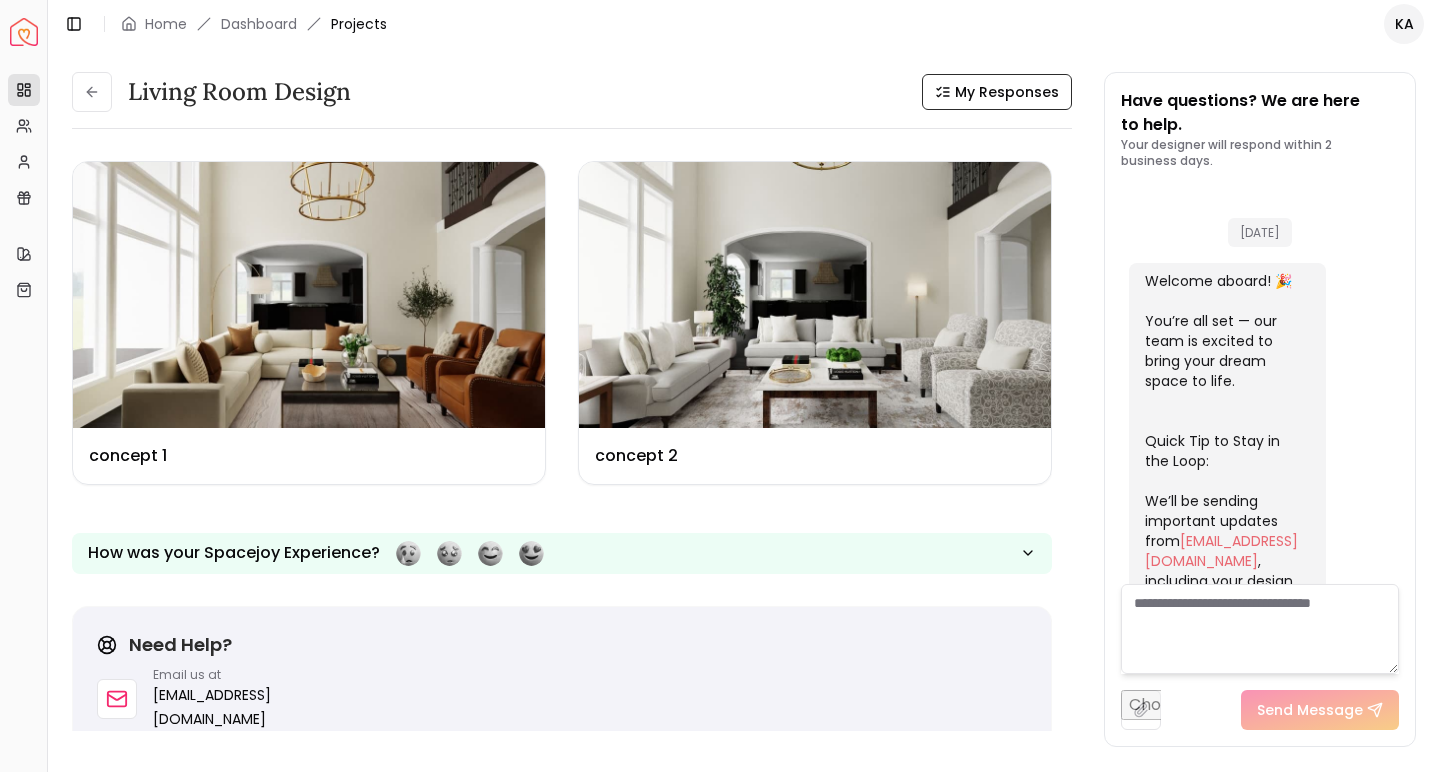 scroll, scrollTop: 1493, scrollLeft: 0, axis: vertical 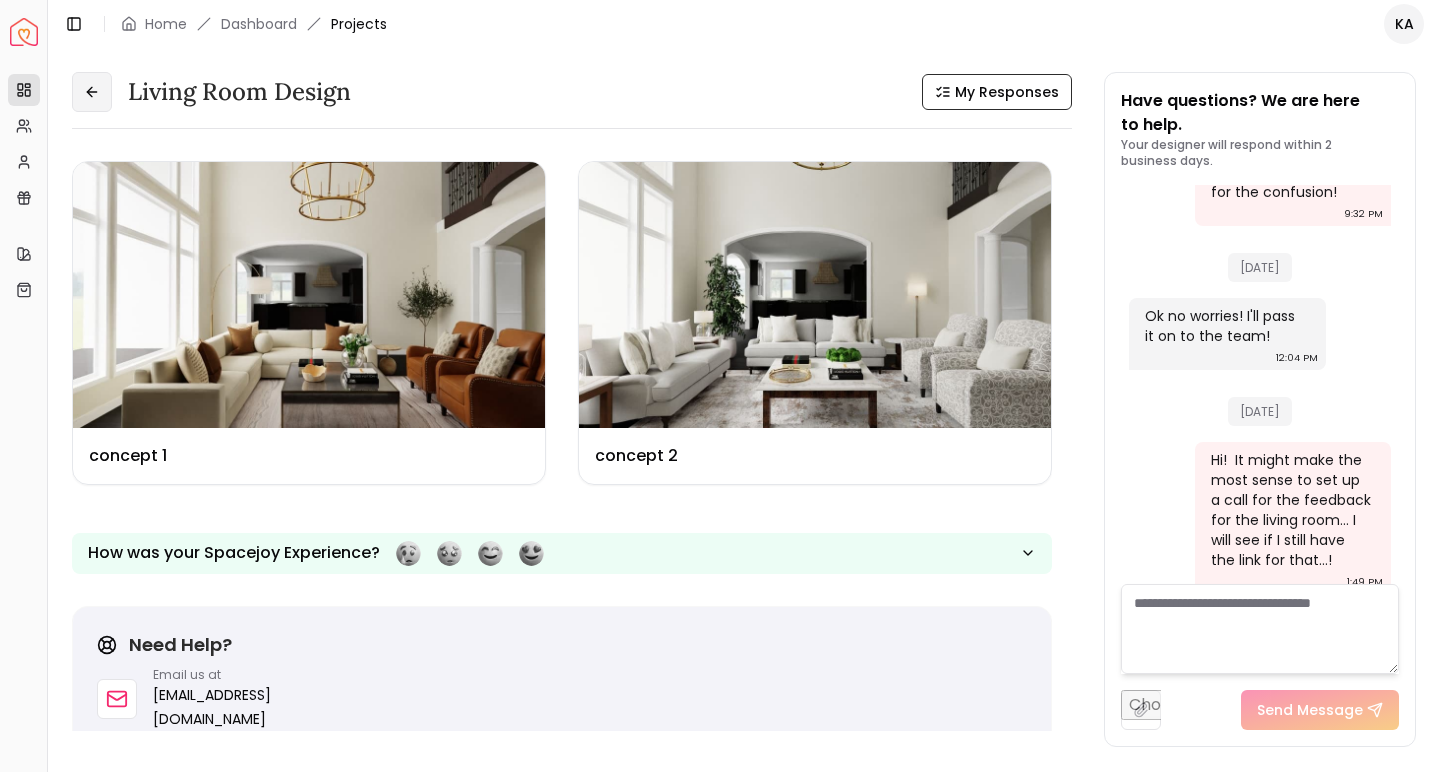 click at bounding box center (92, 92) 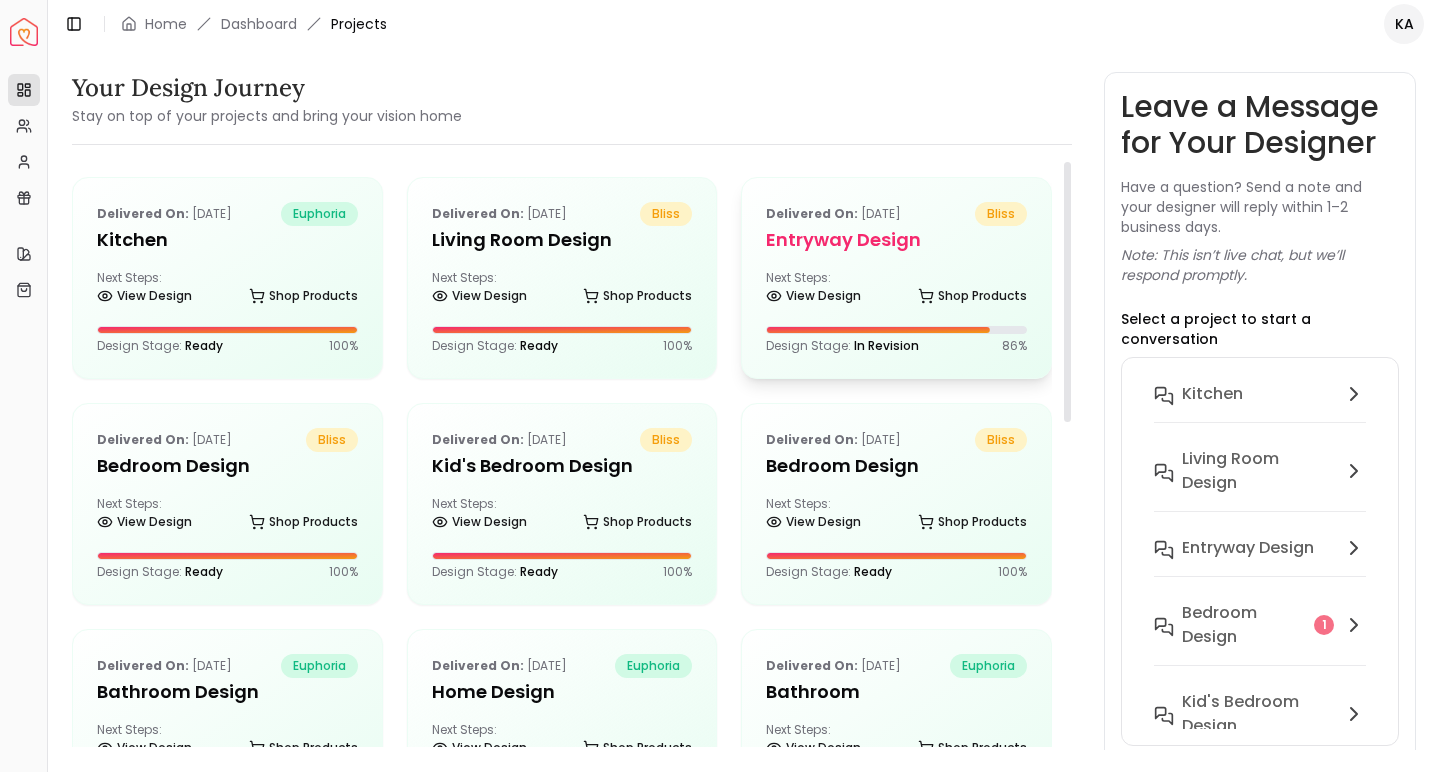 click on "entryway design" at bounding box center (896, 240) 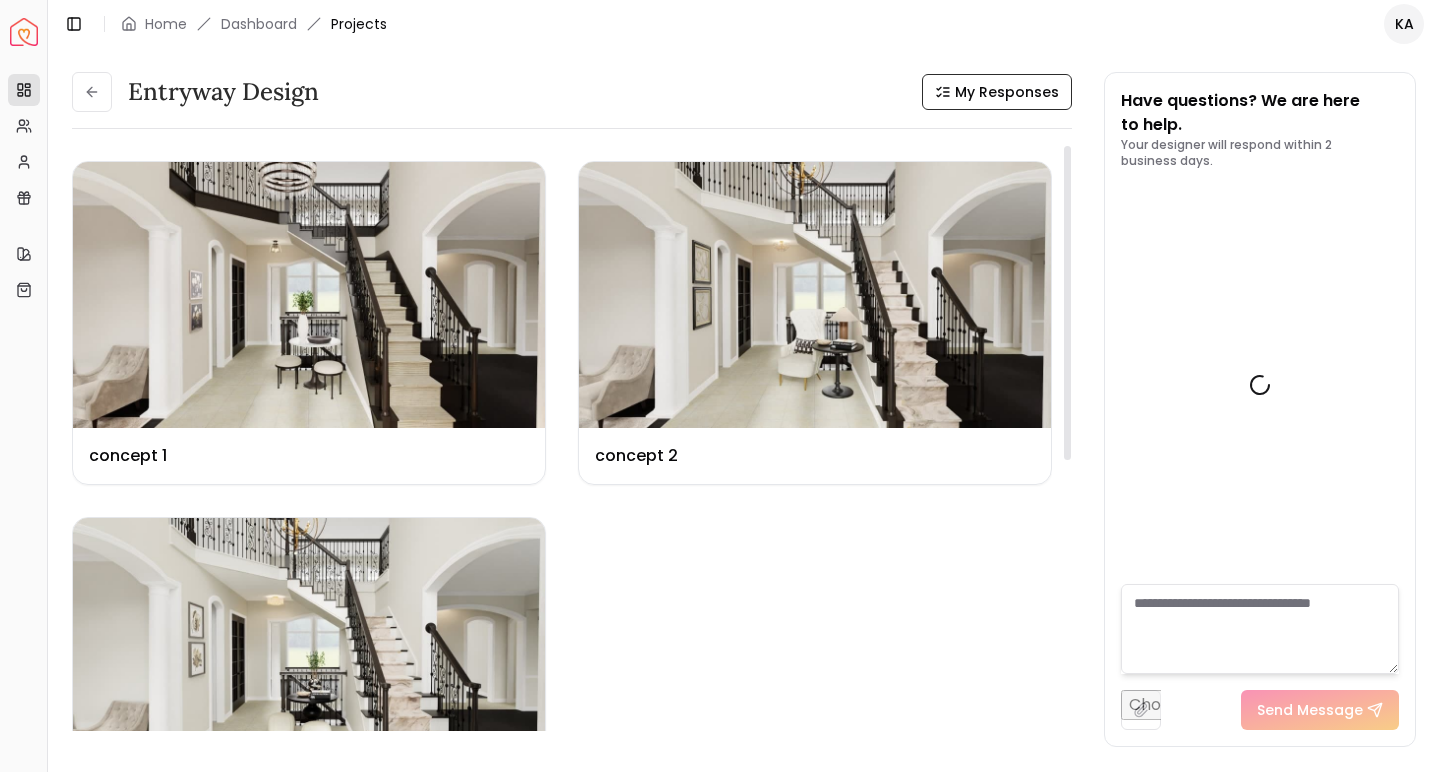 scroll, scrollTop: 5855, scrollLeft: 0, axis: vertical 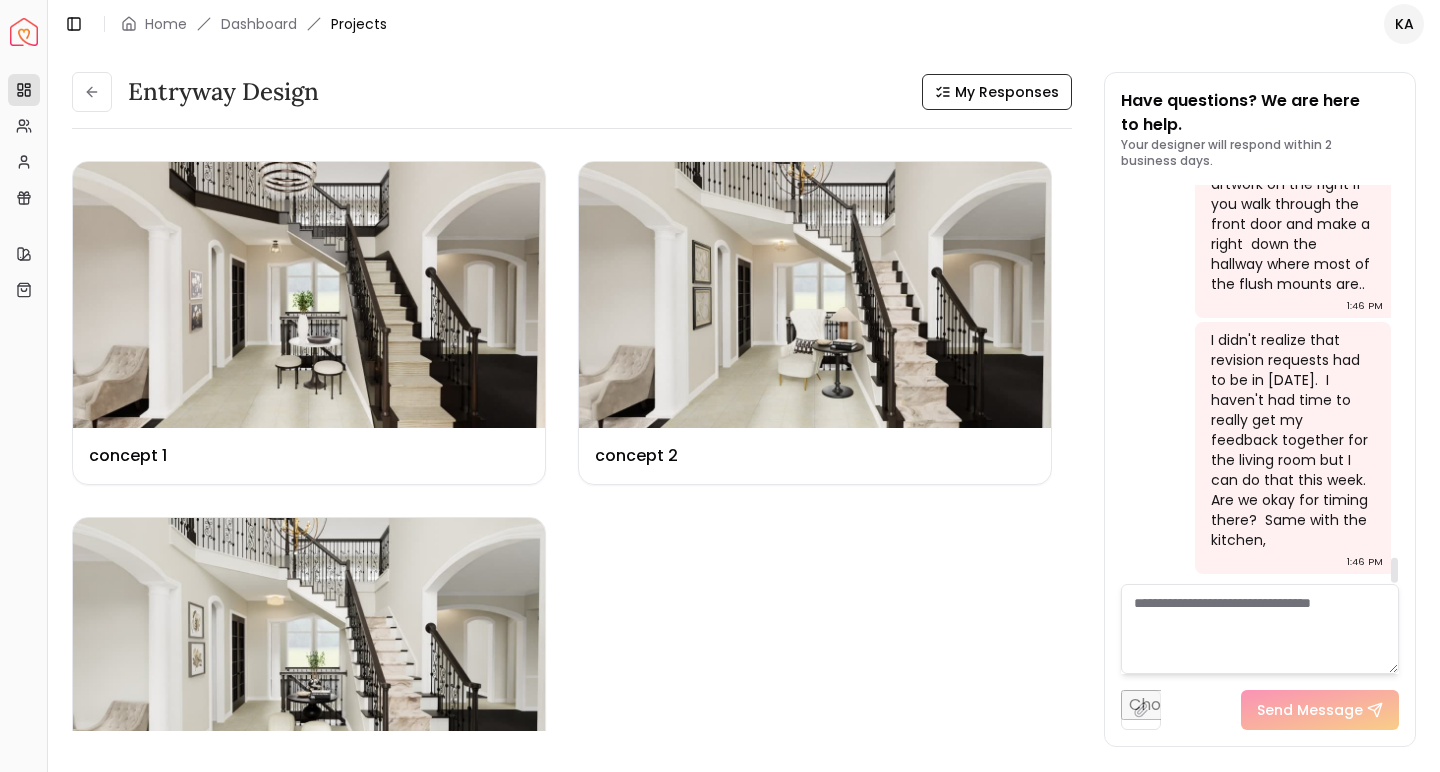 click on "Have questions? We are here to help. Your designer will respond within 2 business days. 19/05/2025 Hi, Sarah! Thank you so much for these designs.  They are beautiful. I am drawn a bit more to Concept 2, so that is the one we will be moving forward with.   Do you have the link where I can sign up to discuss the design with you?  From my perspective, I'm thinking that would be a good next step.  What do you think? Thanks again, Katie 1:55 PM Hi Katie! I'd be happy to hop on a call with you to discuss changes. Here is the link to schedule:  calendly.com/sarah-nelson-2 2:20 PM 22/05/2025 4:07 PM 24/05/2025 Hi Katie,
I am still waiting on the additional renderings for the hallway lighting. I'm not sure why they are delayed, but I'm following up twice a day and will get them to you as soon as possible! Just wanted to keep you in the loop.
Have a great weekend!  1:03 PM Thank you so much for the update, Sarah! Have a great weekend, as well! 1:38 PM 4:15 PM Sounds good. Thank you! 4:55 PM 25/05/2025 11:12 AM" at bounding box center [1260, 409] 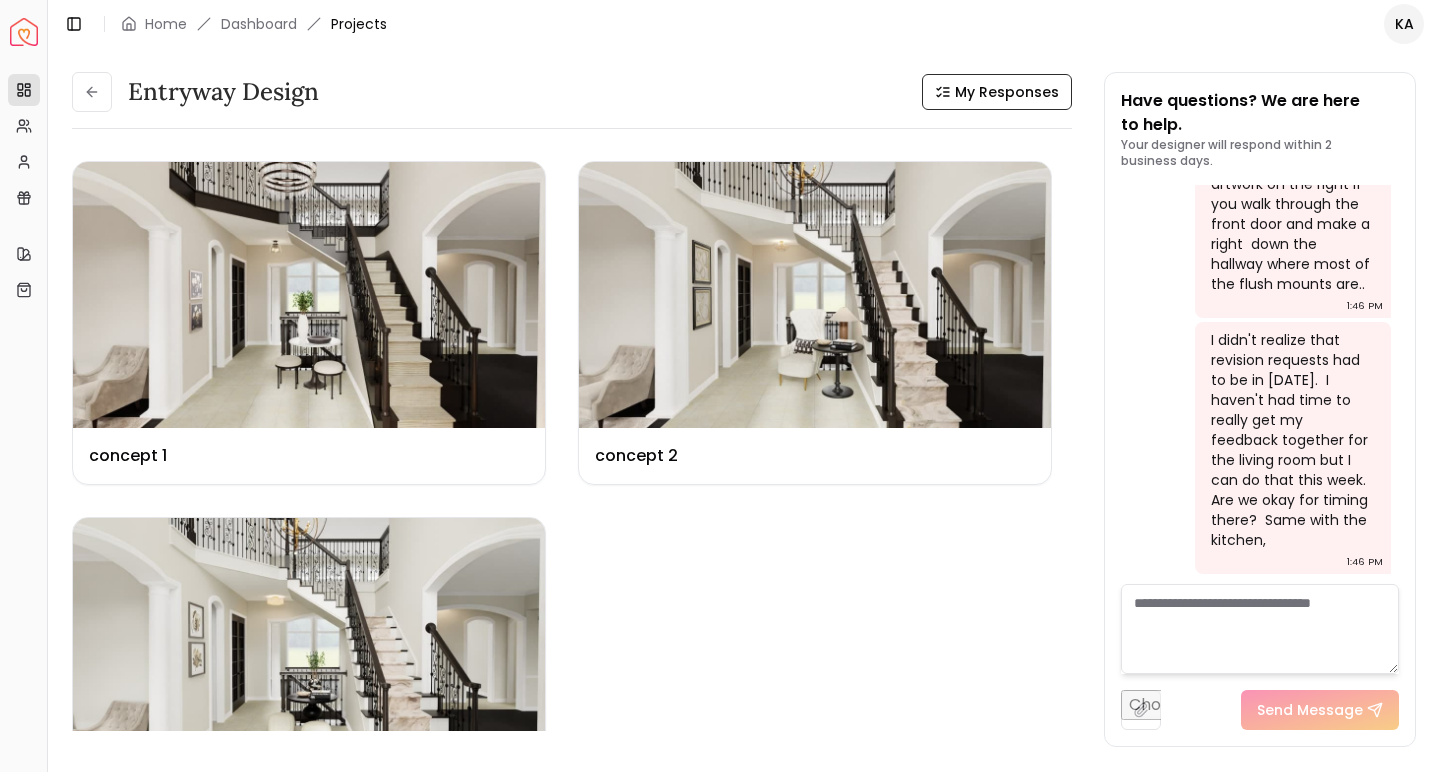 click at bounding box center (1260, 629) 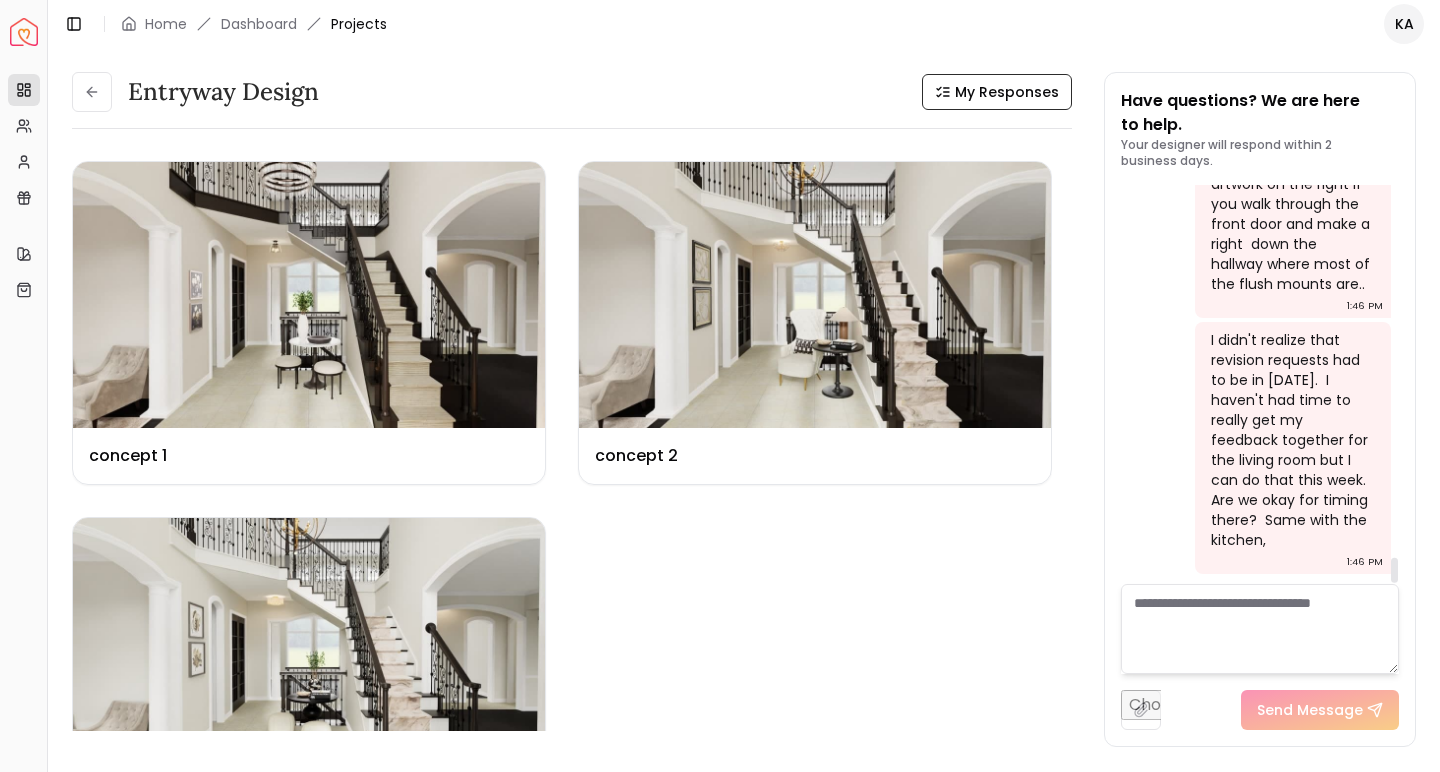 click on "I didn't realize that revision requests had to be in [DATE].  I haven't had time to really get my feedback together for the living room but I can do that this week.  Are we okay for timing there?  Same with the kitchen," at bounding box center (1291, 440) 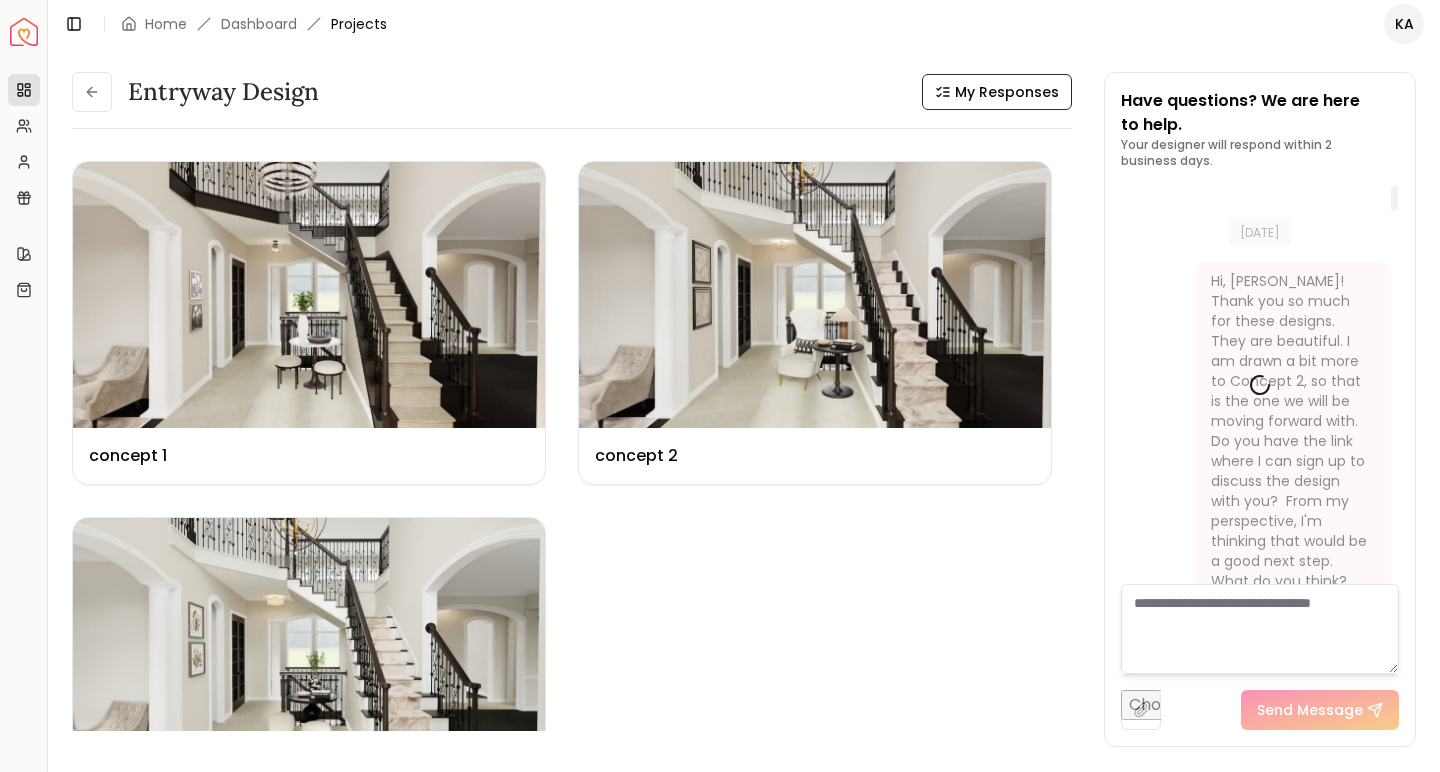 scroll, scrollTop: 28, scrollLeft: 0, axis: vertical 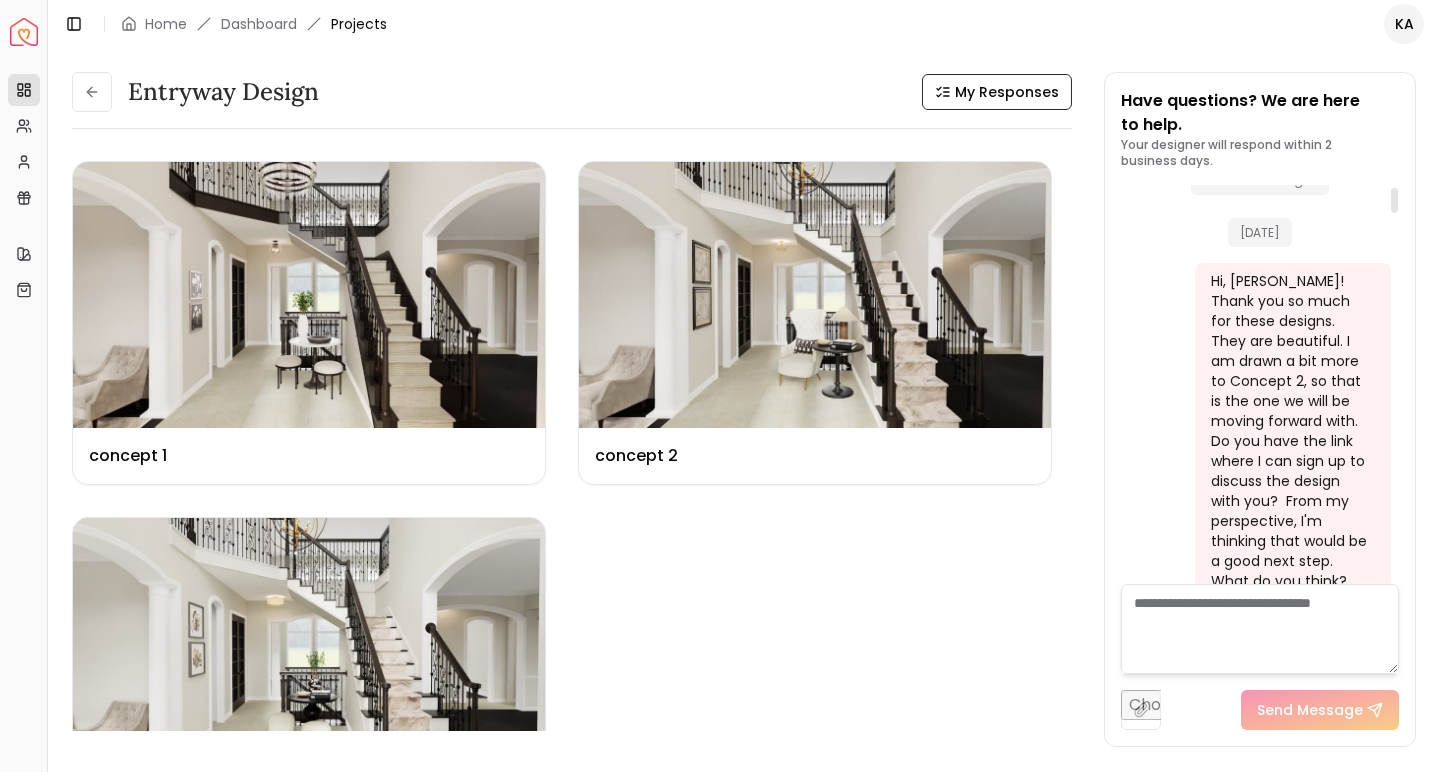 click on "Hi, [PERSON_NAME]! Thank you so much for these designs.  They are beautiful. I am drawn a bit more to Concept 2, so that is the one we will be moving forward with.   Do you have the link where I can sign up to discuss the design with you?  From my perspective, I'm thinking that would be a good next step.  What do you think? Thanks again, [PERSON_NAME]" at bounding box center [1291, 451] 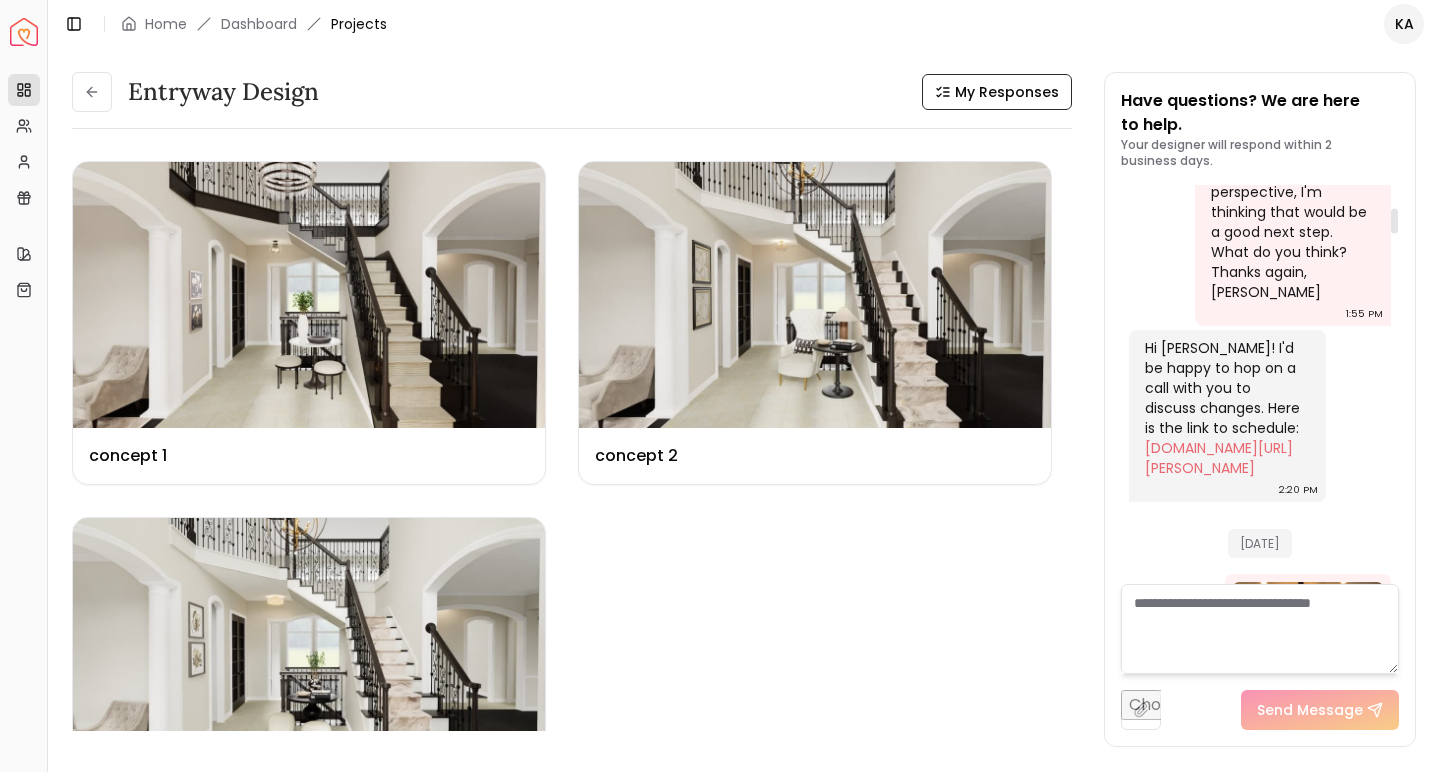 scroll, scrollTop: 358, scrollLeft: 0, axis: vertical 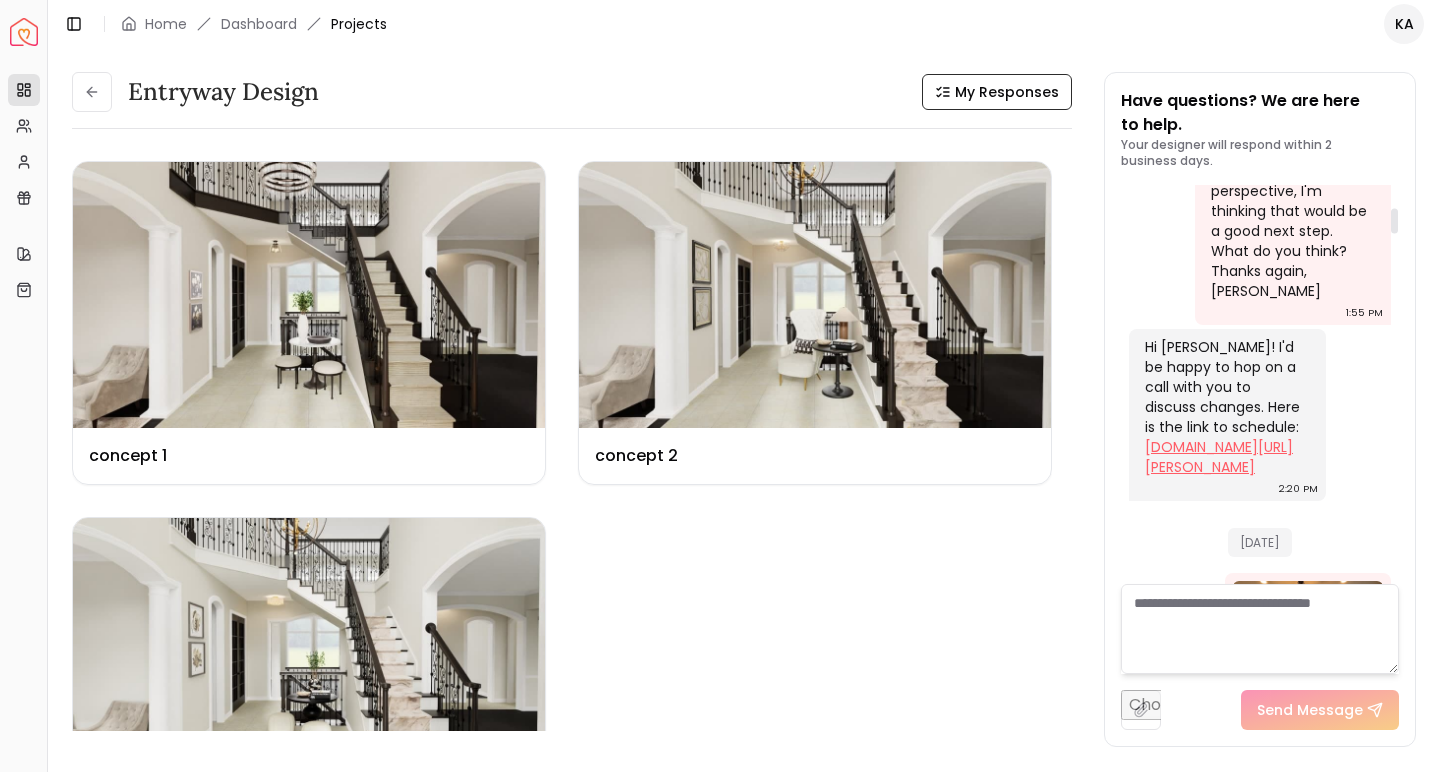 click on "[DOMAIN_NAME][URL][PERSON_NAME]" at bounding box center [1219, 457] 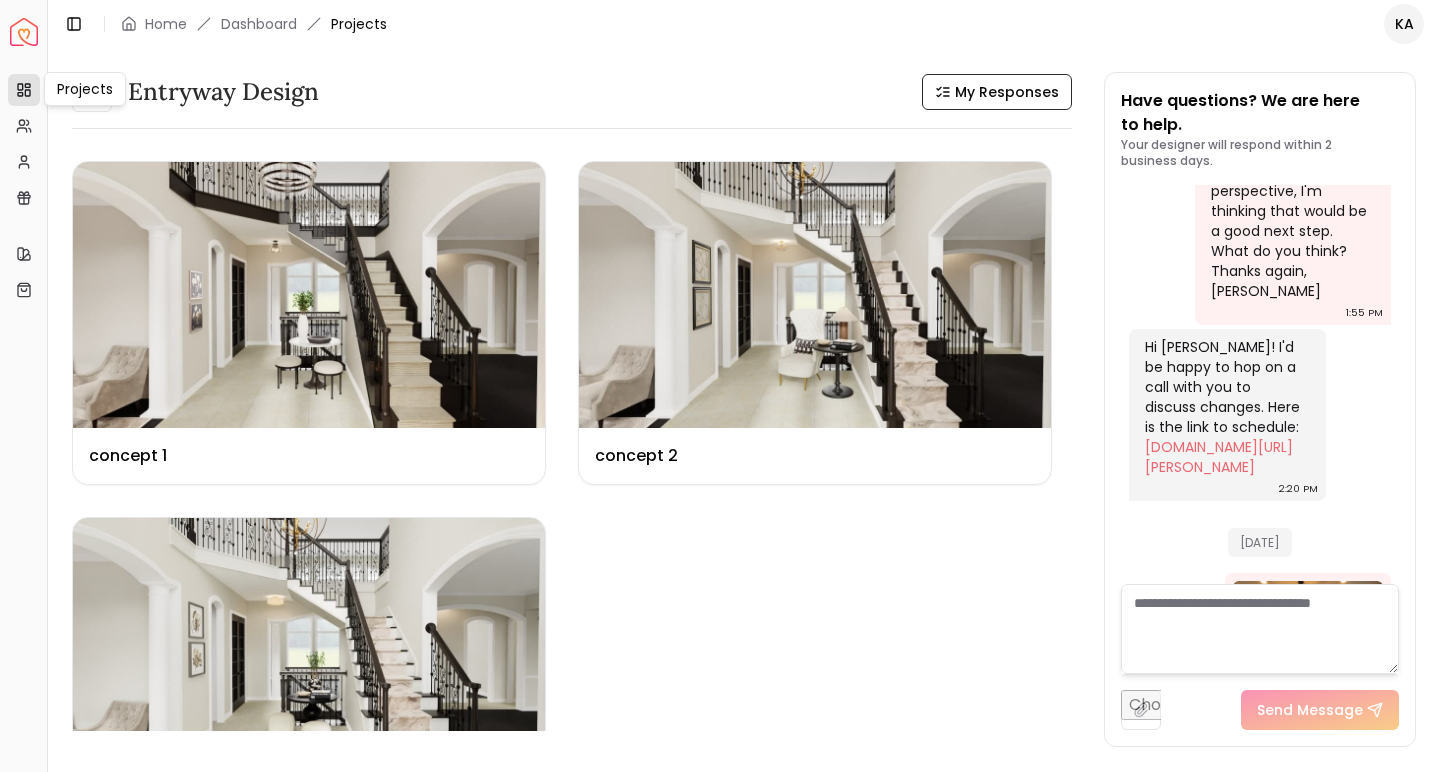 click on "Projects Projects" at bounding box center (85, 89) 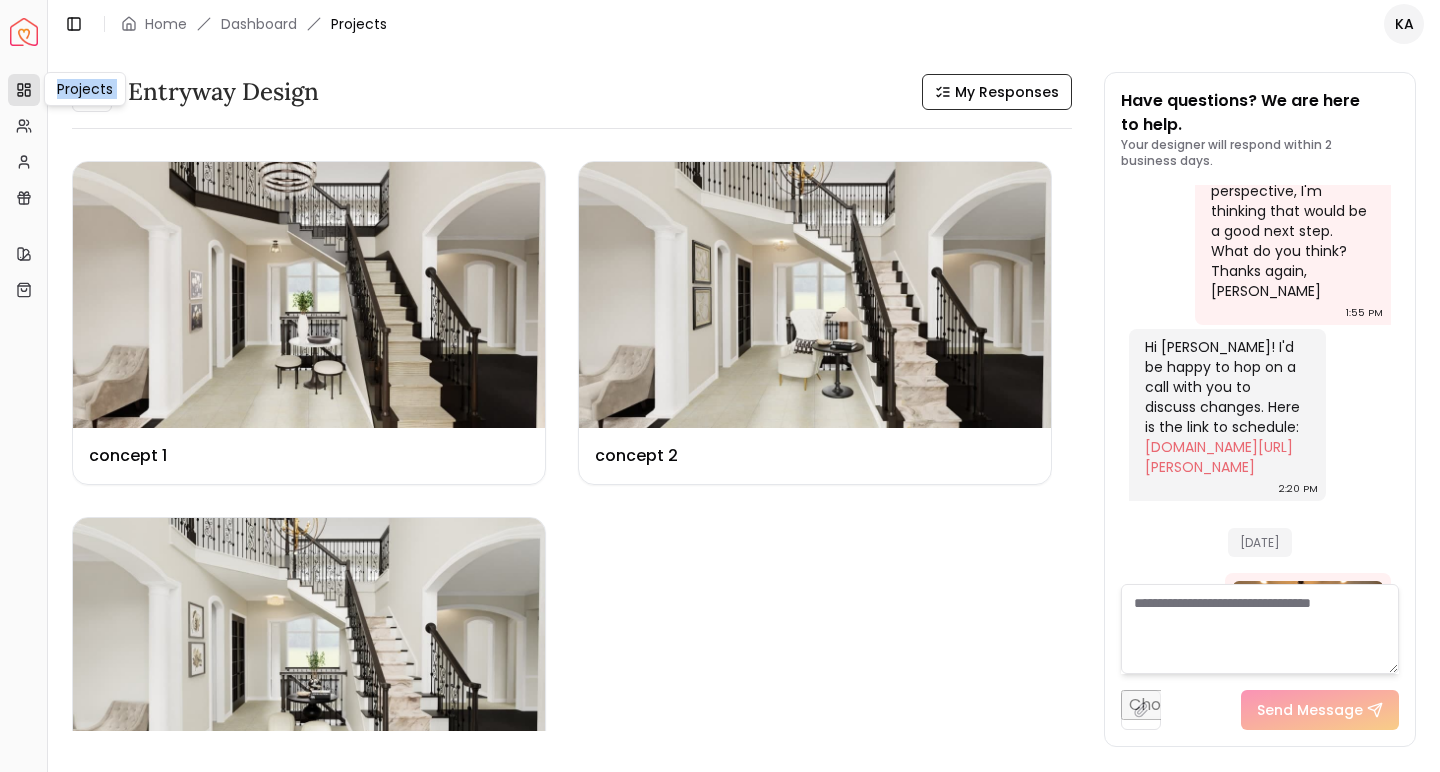 click on "Projects Projects" at bounding box center [85, 89] 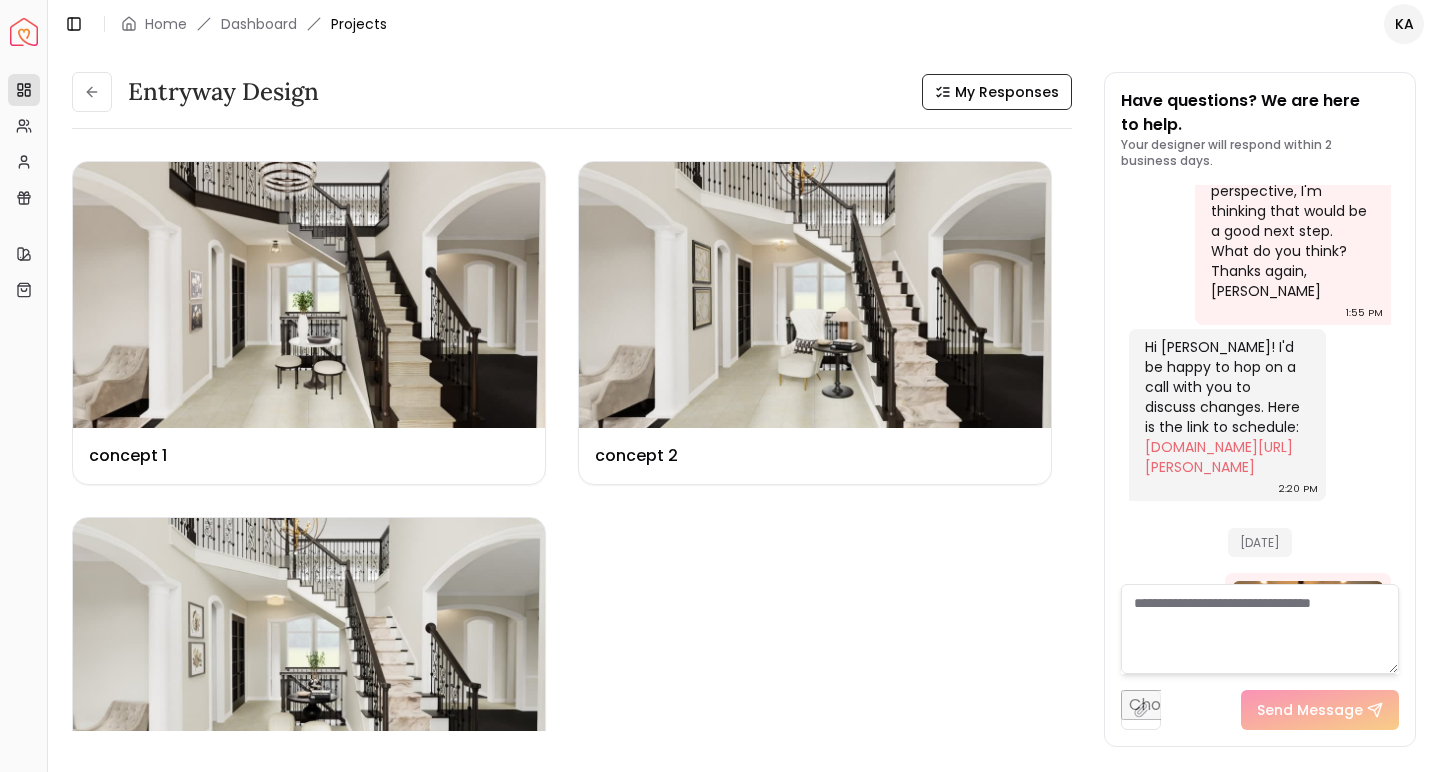 click on "entryway design" at bounding box center (195, 92) 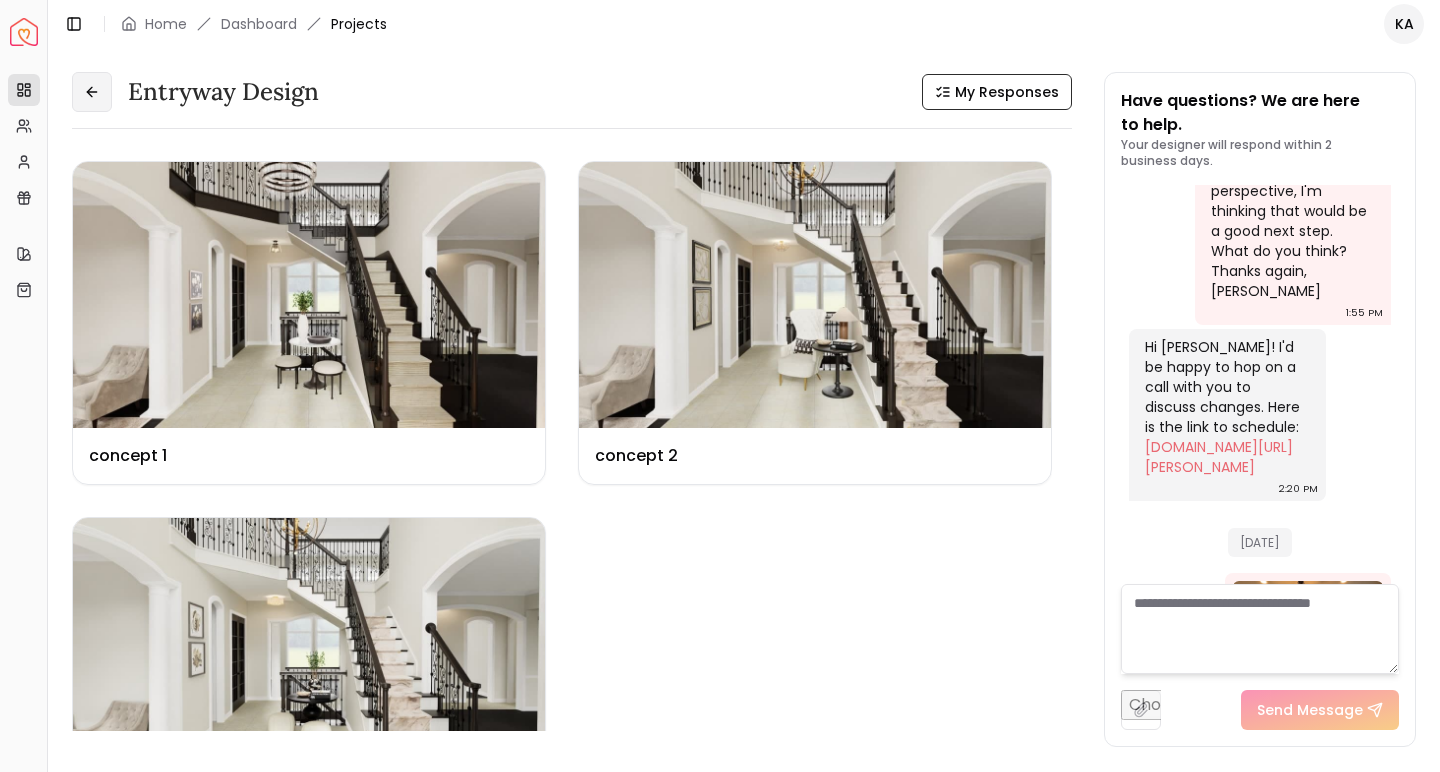 click 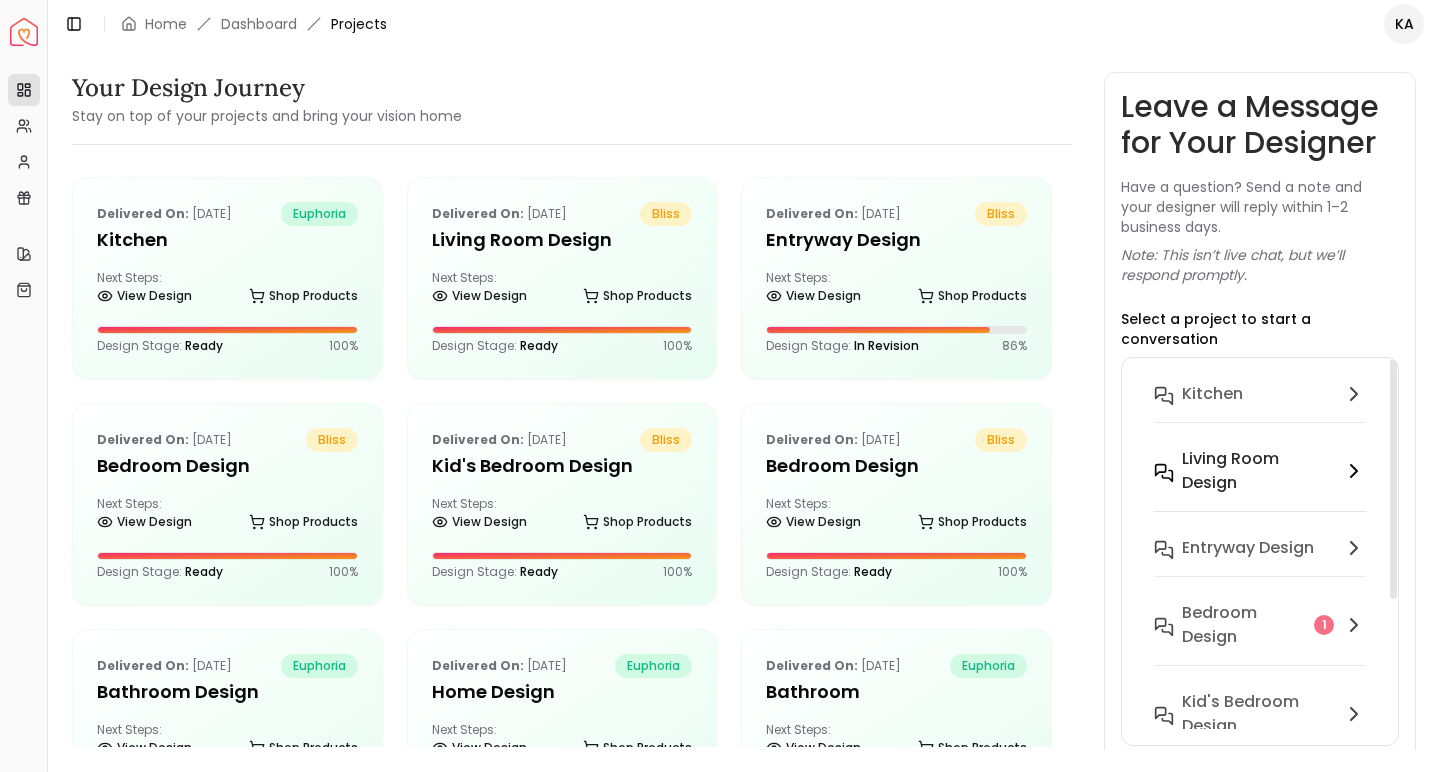 click on "Living Room design" at bounding box center (1258, 471) 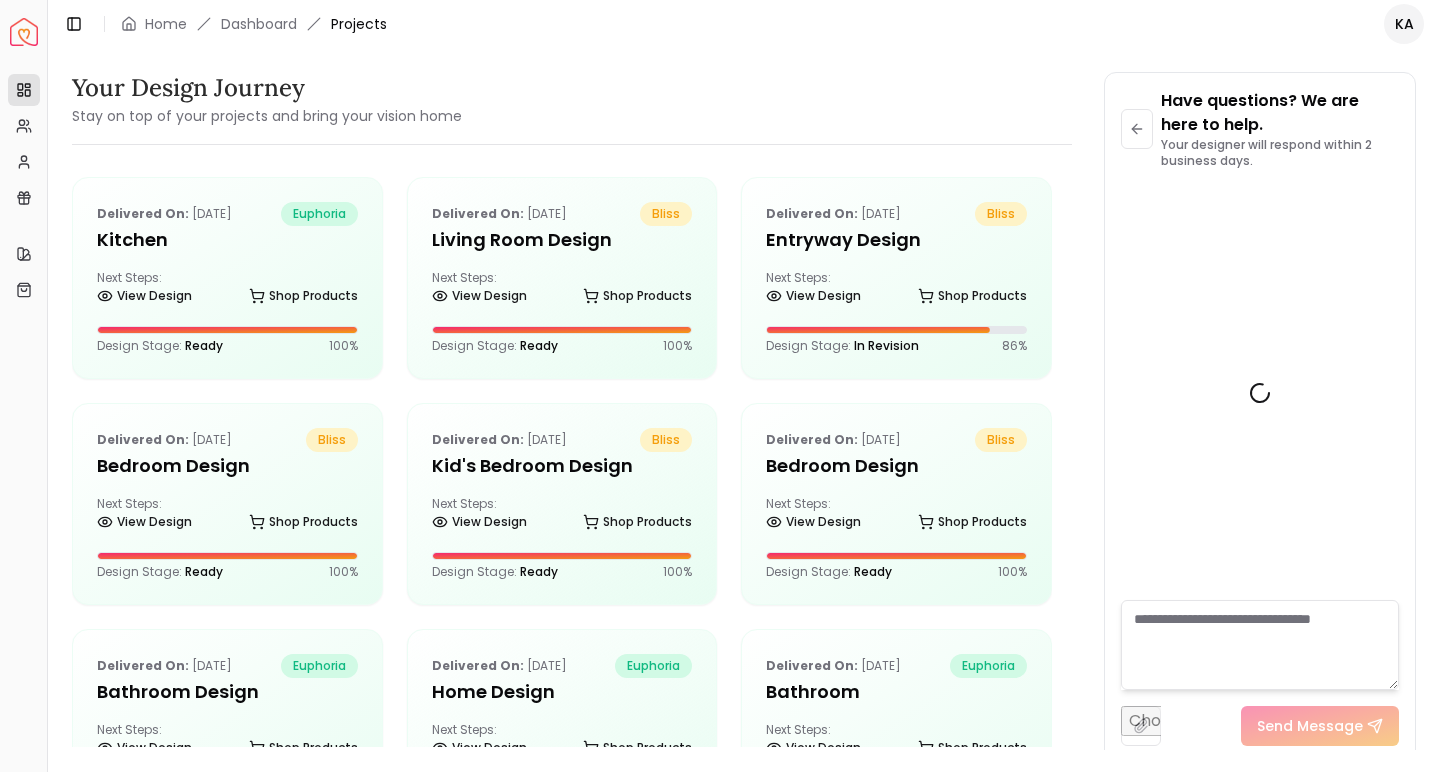 scroll, scrollTop: 1477, scrollLeft: 0, axis: vertical 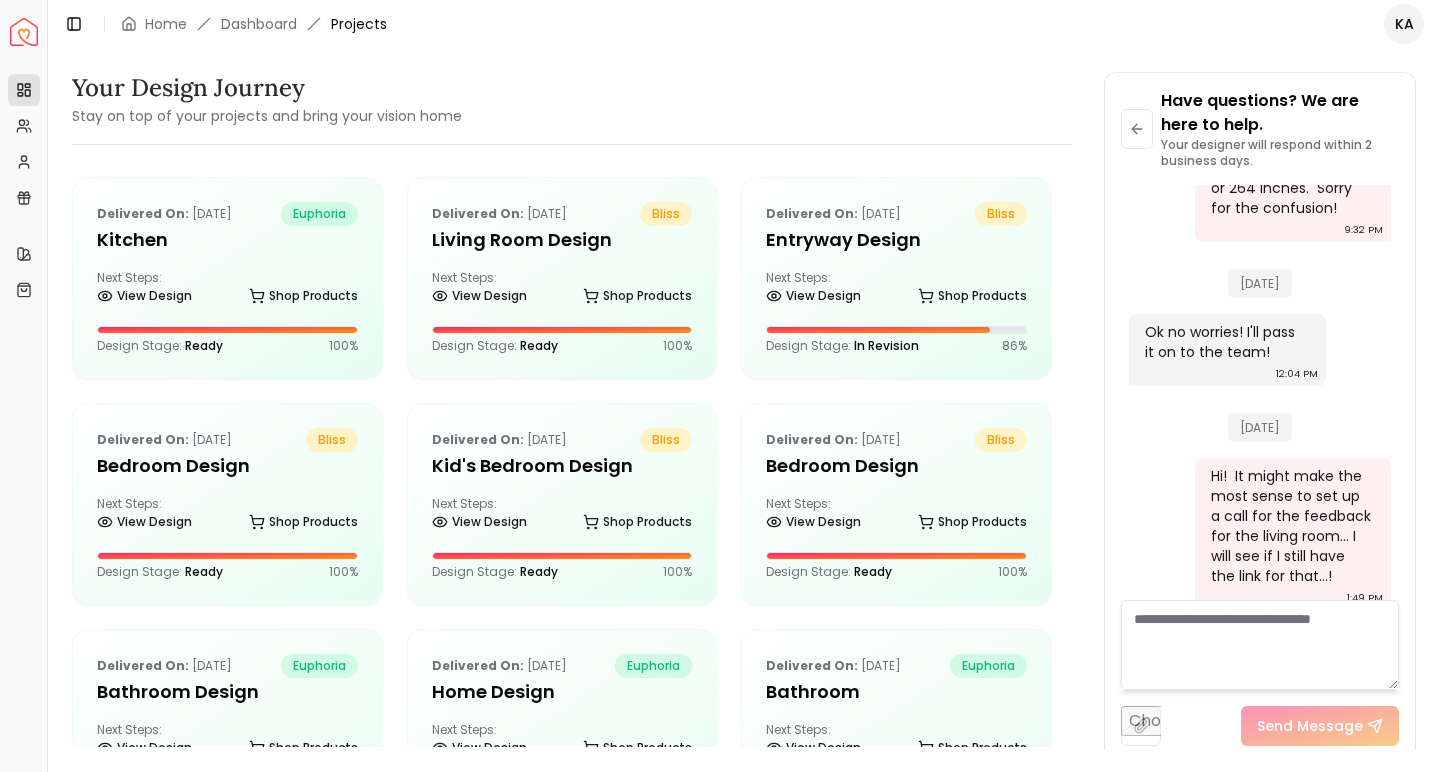 click at bounding box center (1260, 645) 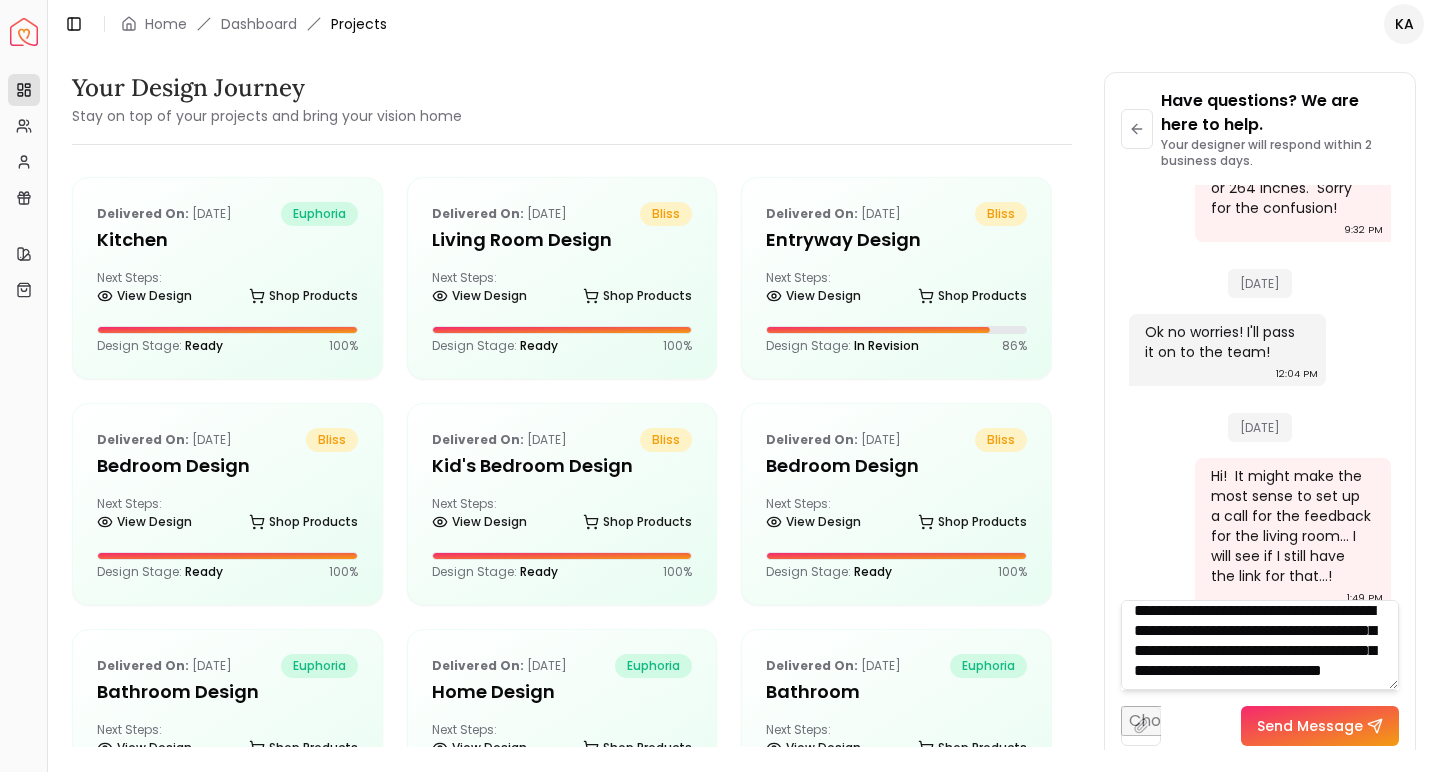 scroll, scrollTop: 41, scrollLeft: 0, axis: vertical 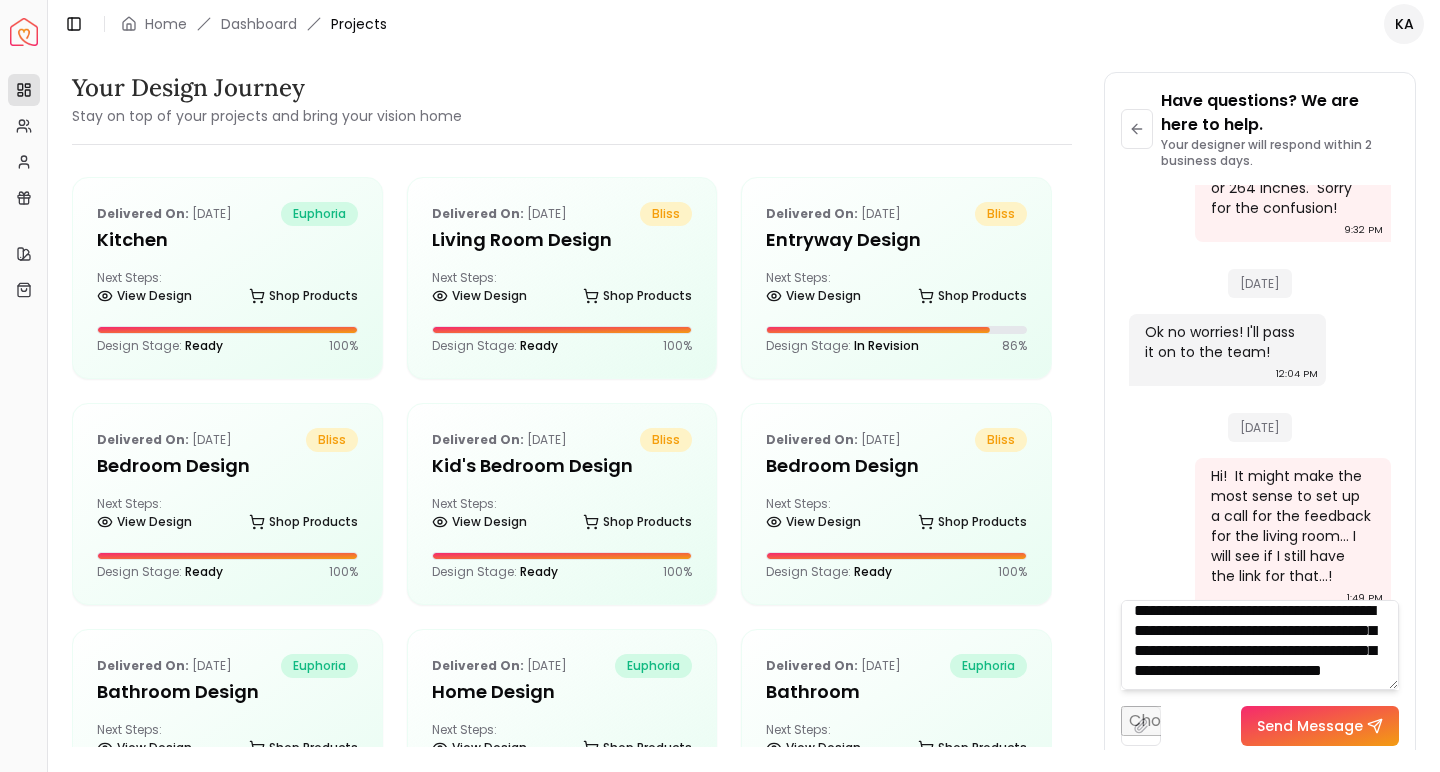 type on "**********" 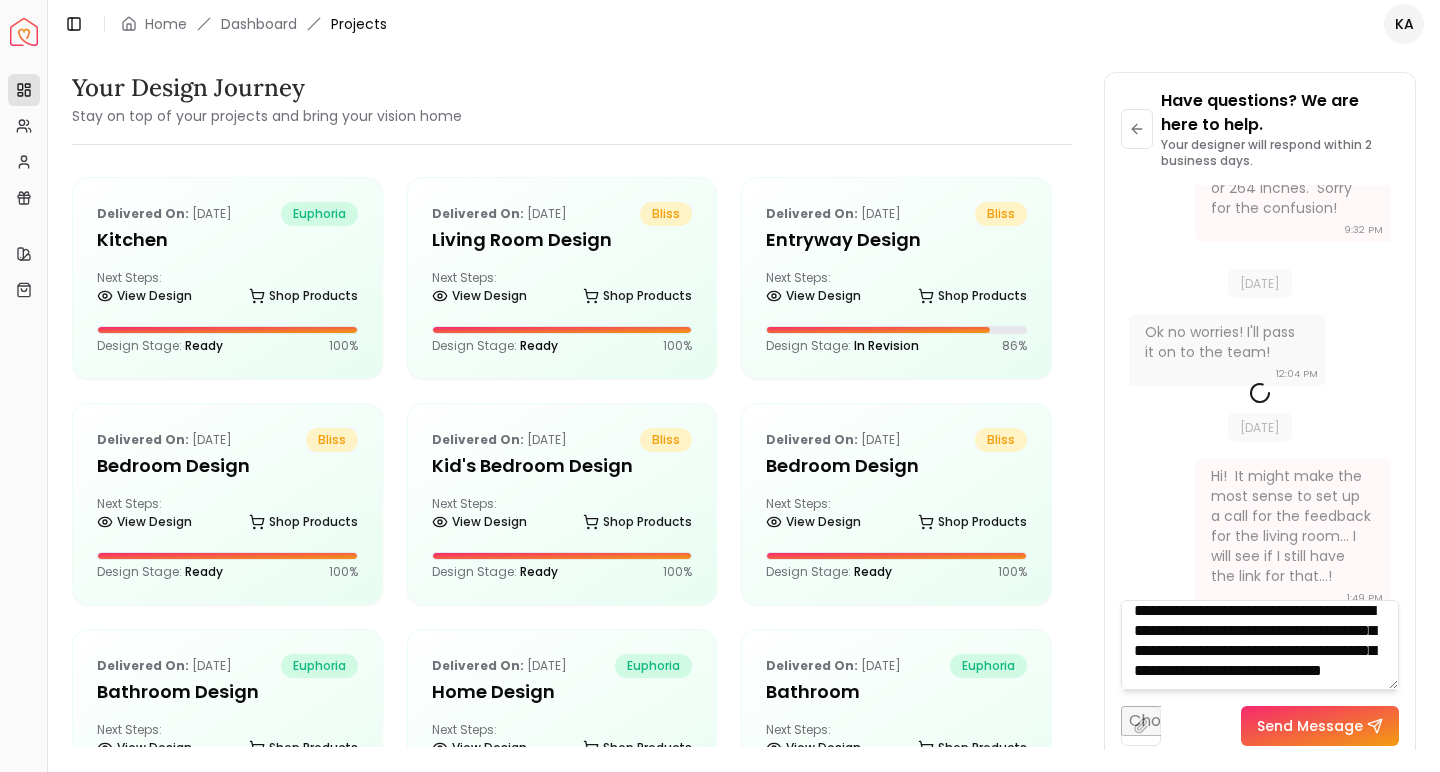 click on "Send Message" at bounding box center [1320, 726] 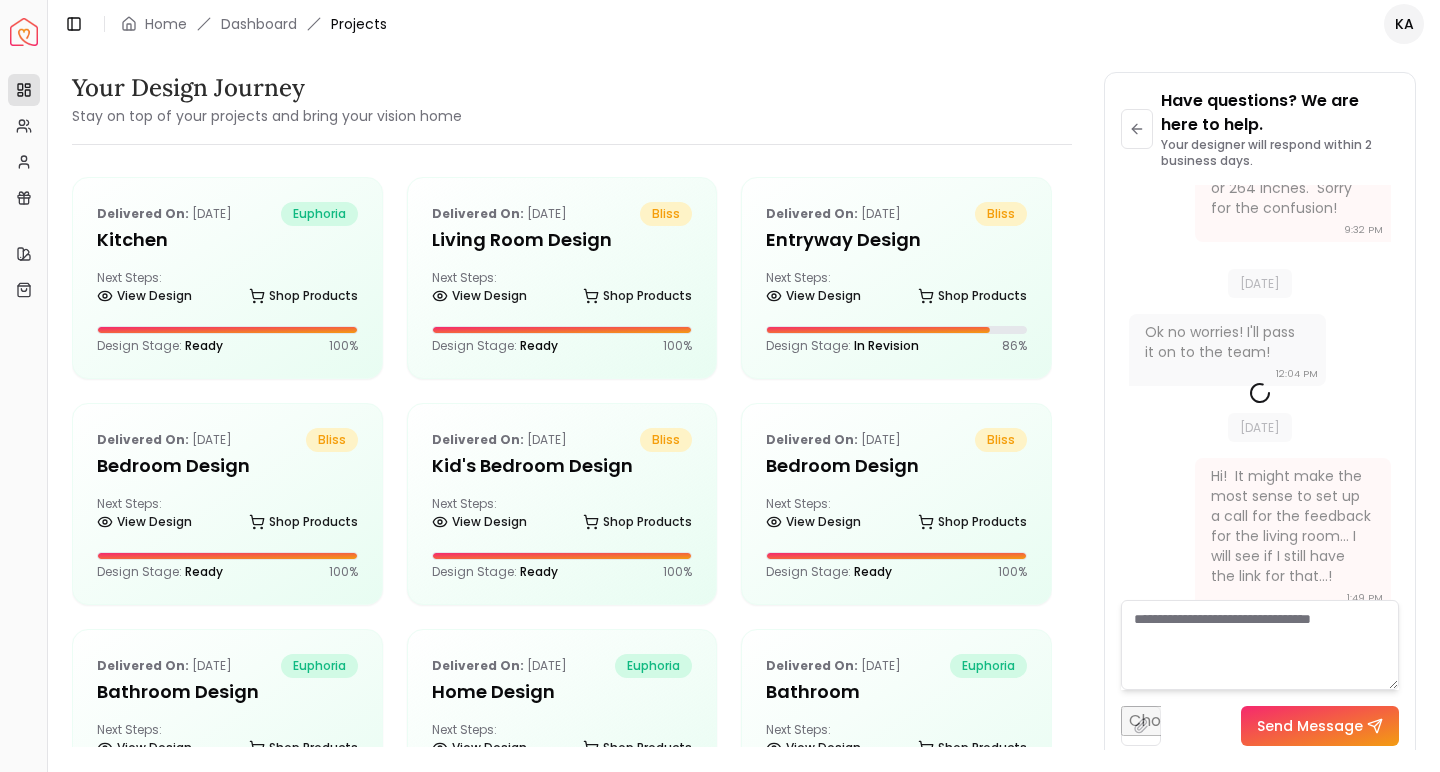 scroll, scrollTop: 0, scrollLeft: 0, axis: both 